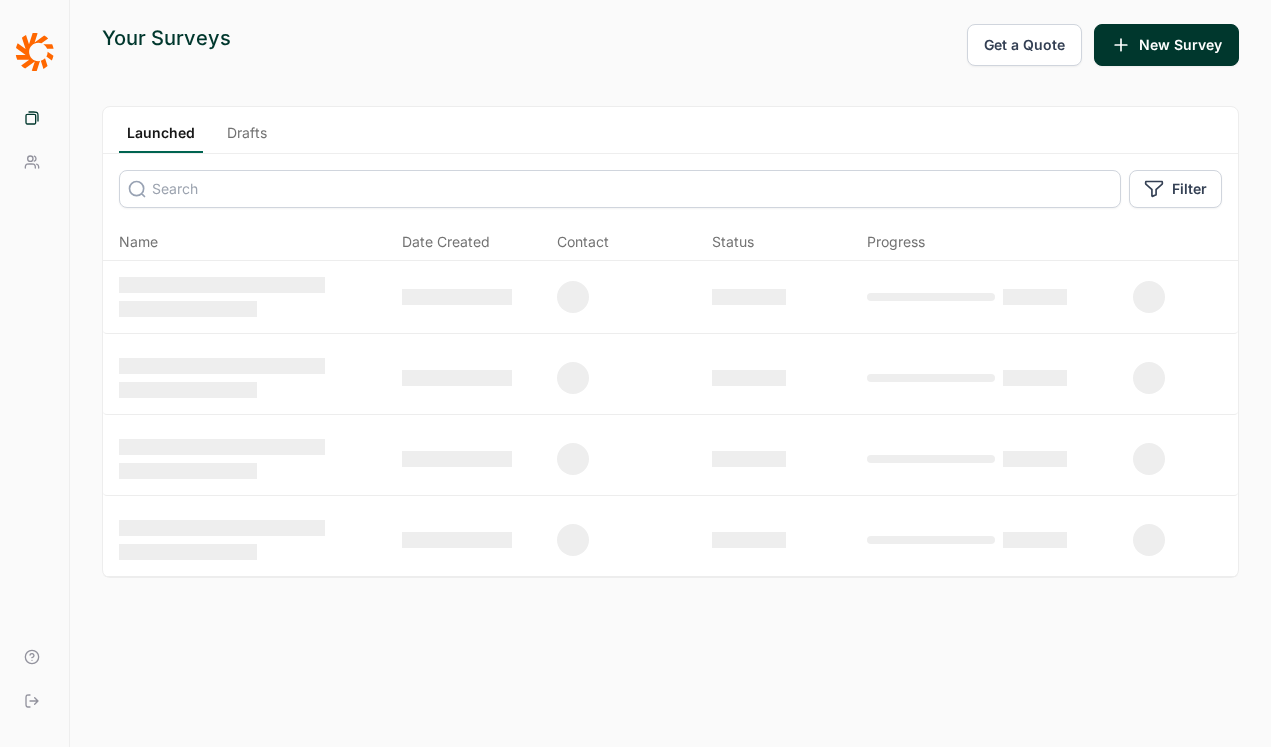 scroll, scrollTop: 0, scrollLeft: 0, axis: both 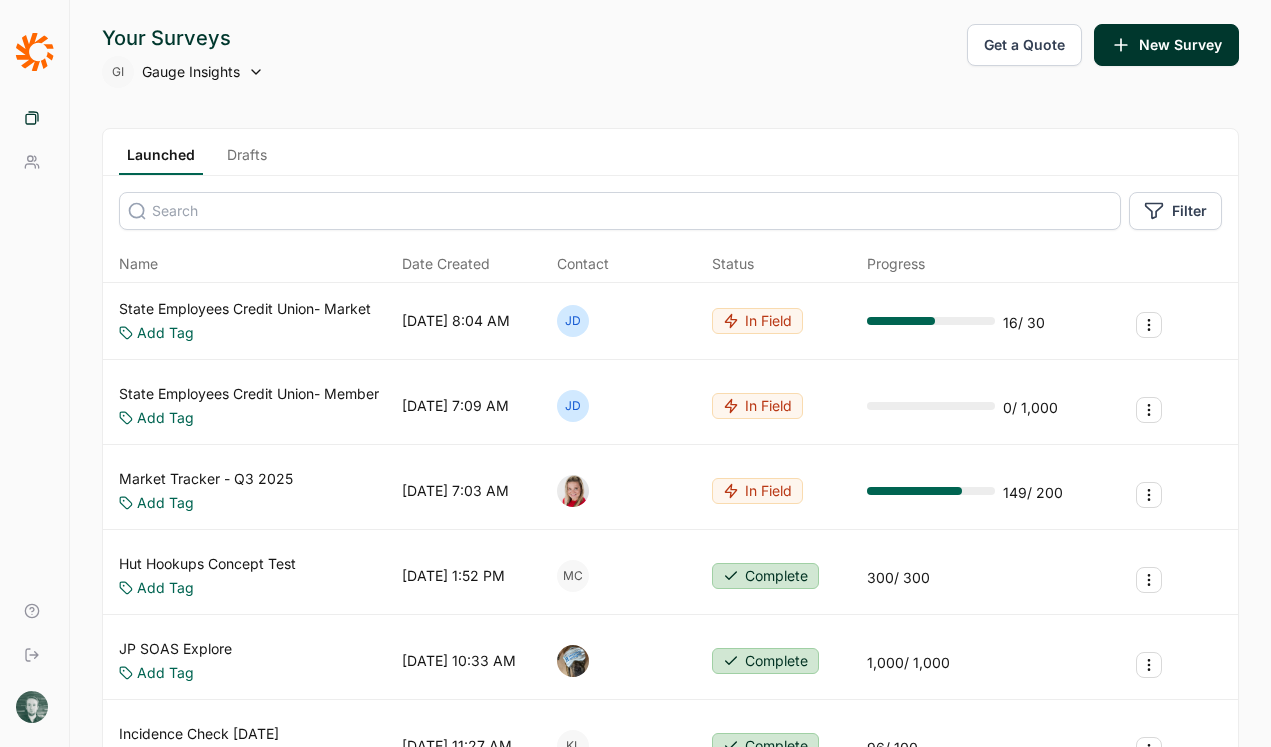 click on "Launched Drafts" at bounding box center [670, 152] 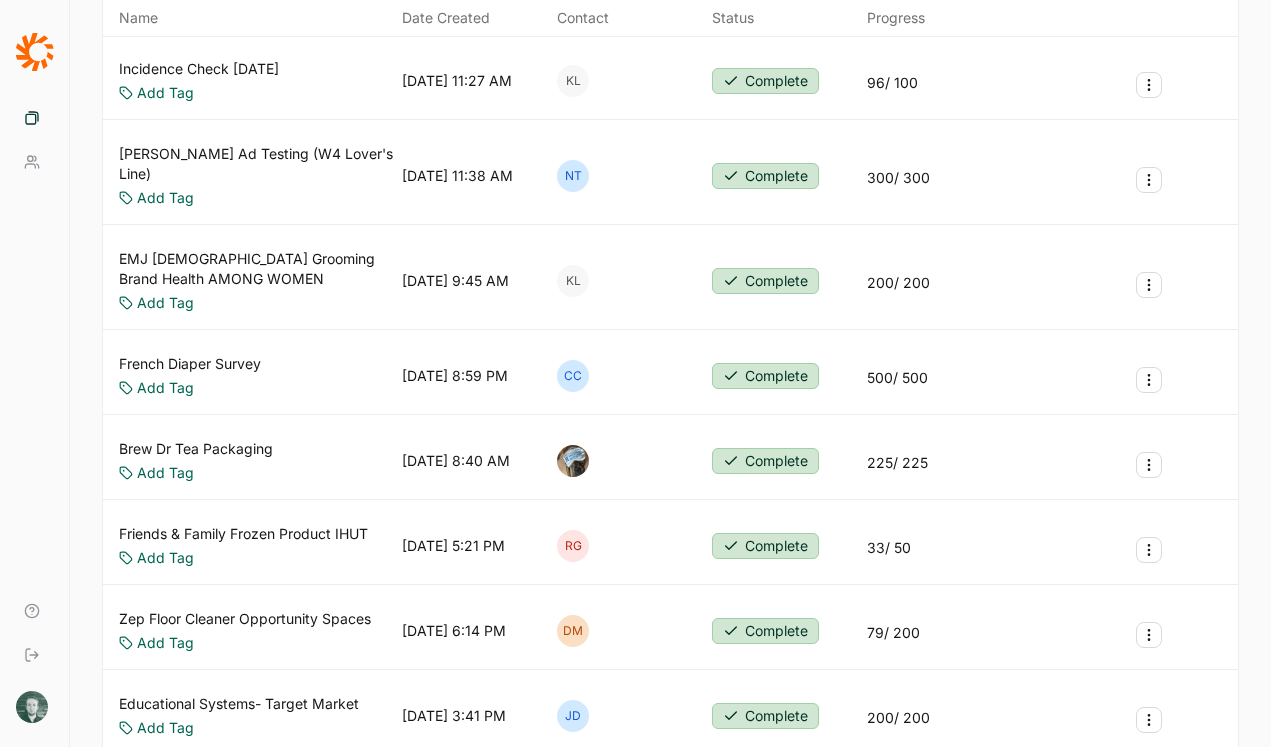 scroll, scrollTop: 0, scrollLeft: 0, axis: both 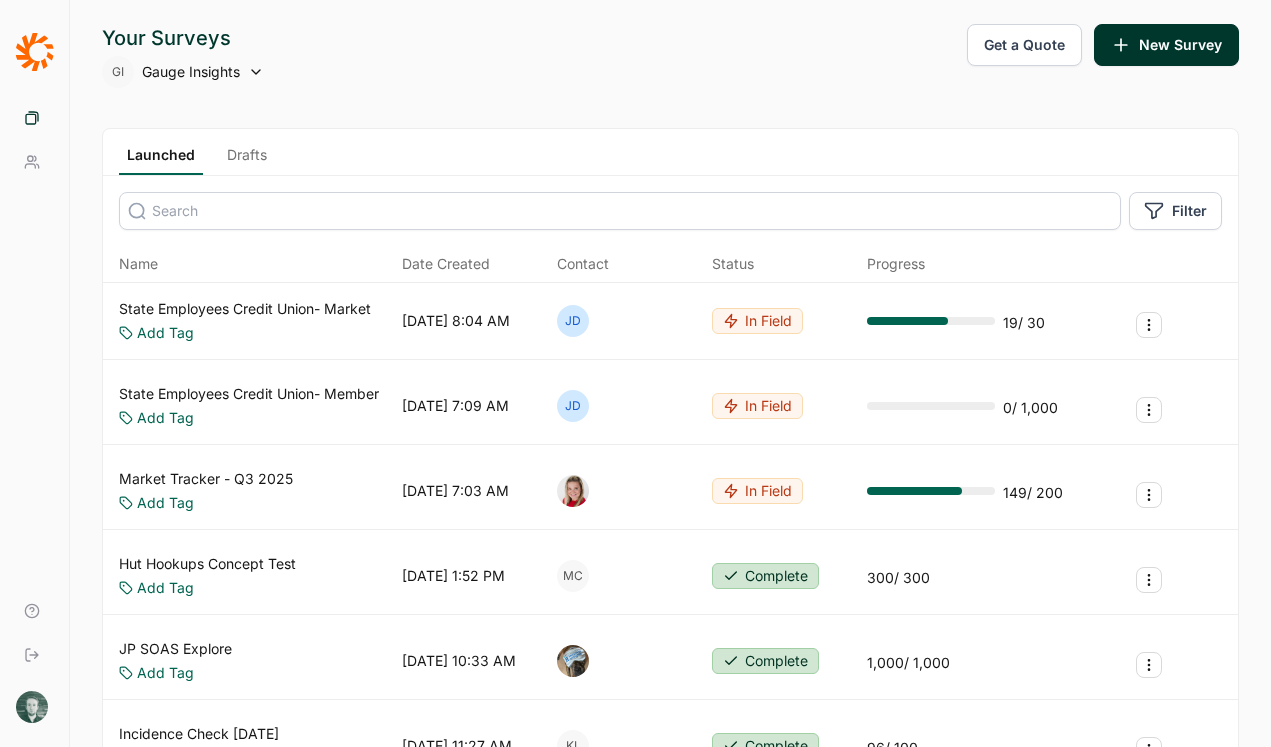 click on "Drafts" at bounding box center [247, 160] 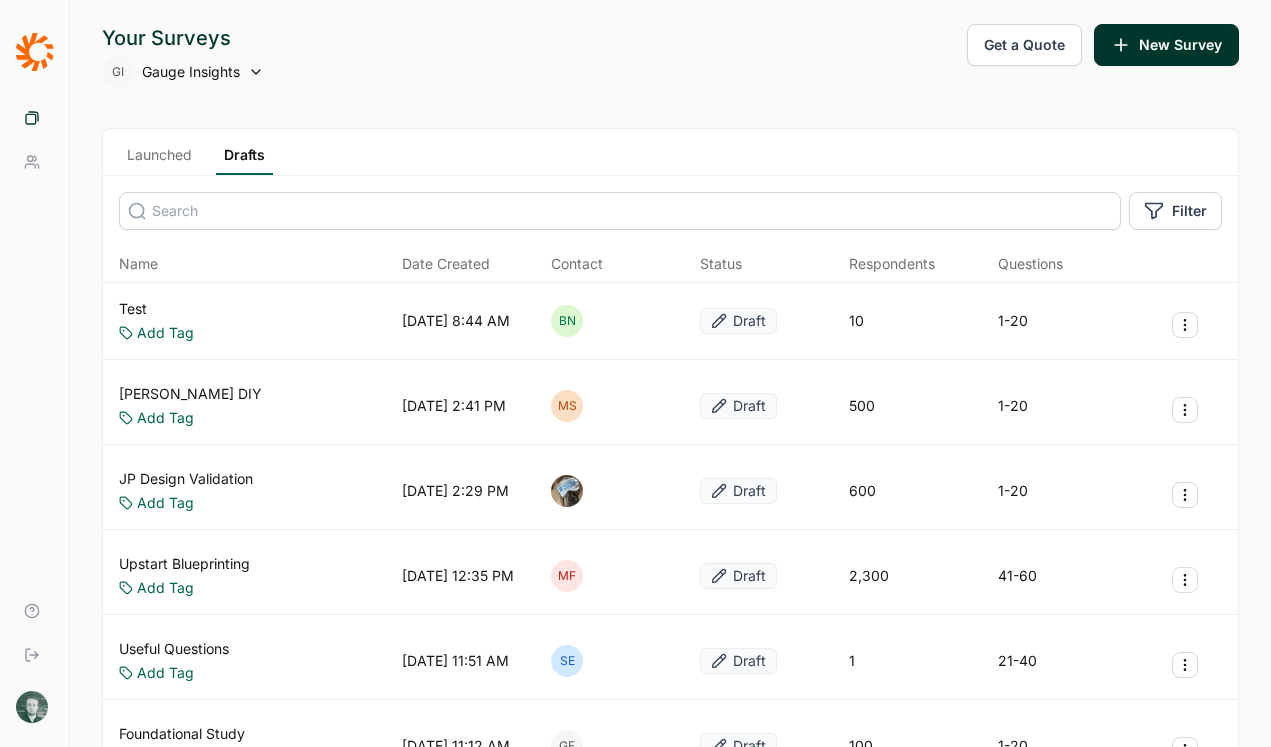 click on "Launched Drafts" at bounding box center (670, 152) 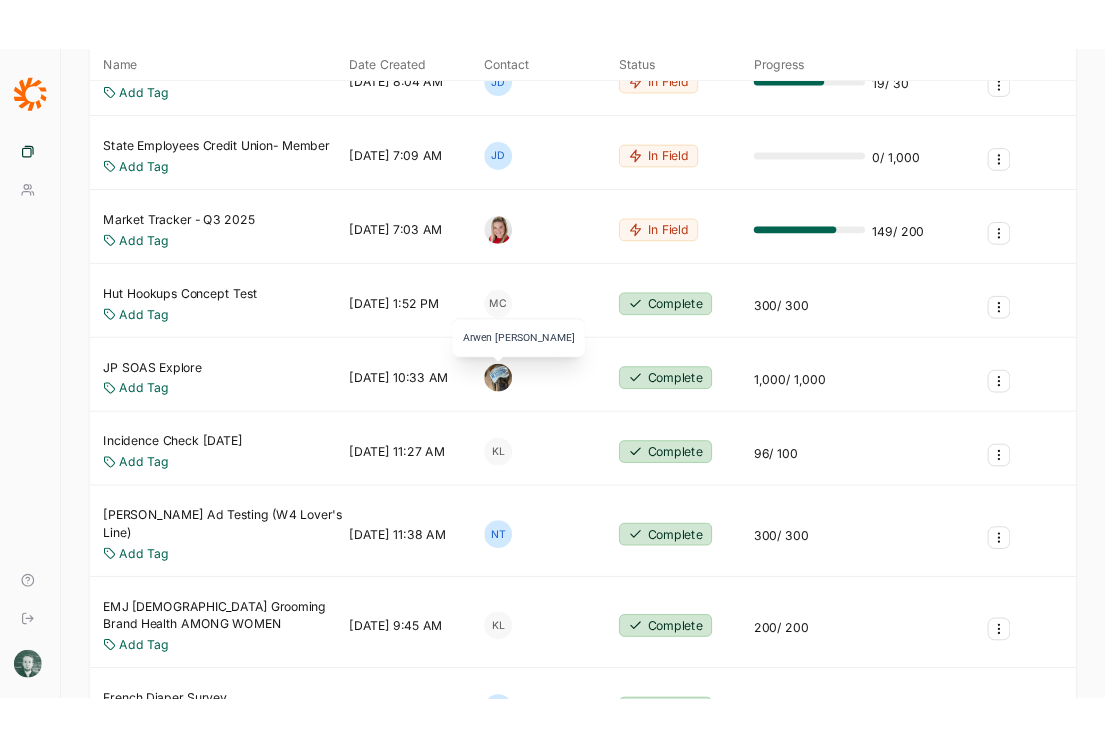 scroll, scrollTop: 0, scrollLeft: 0, axis: both 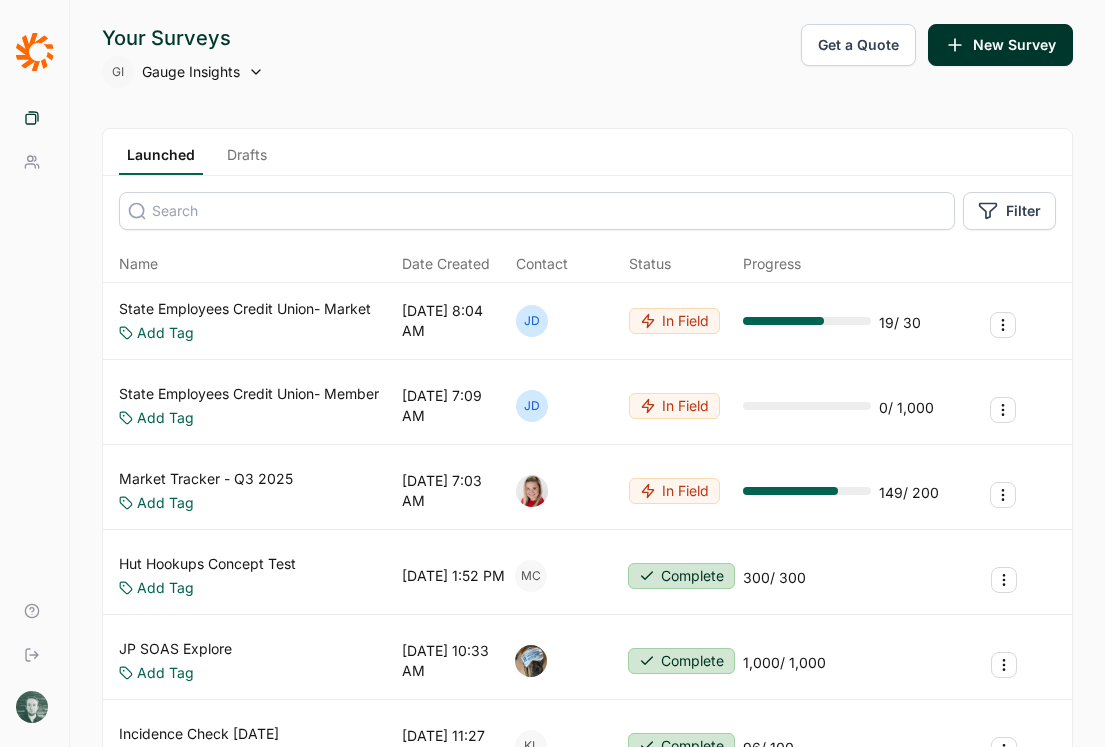 click on "Launched Drafts" at bounding box center (587, 152) 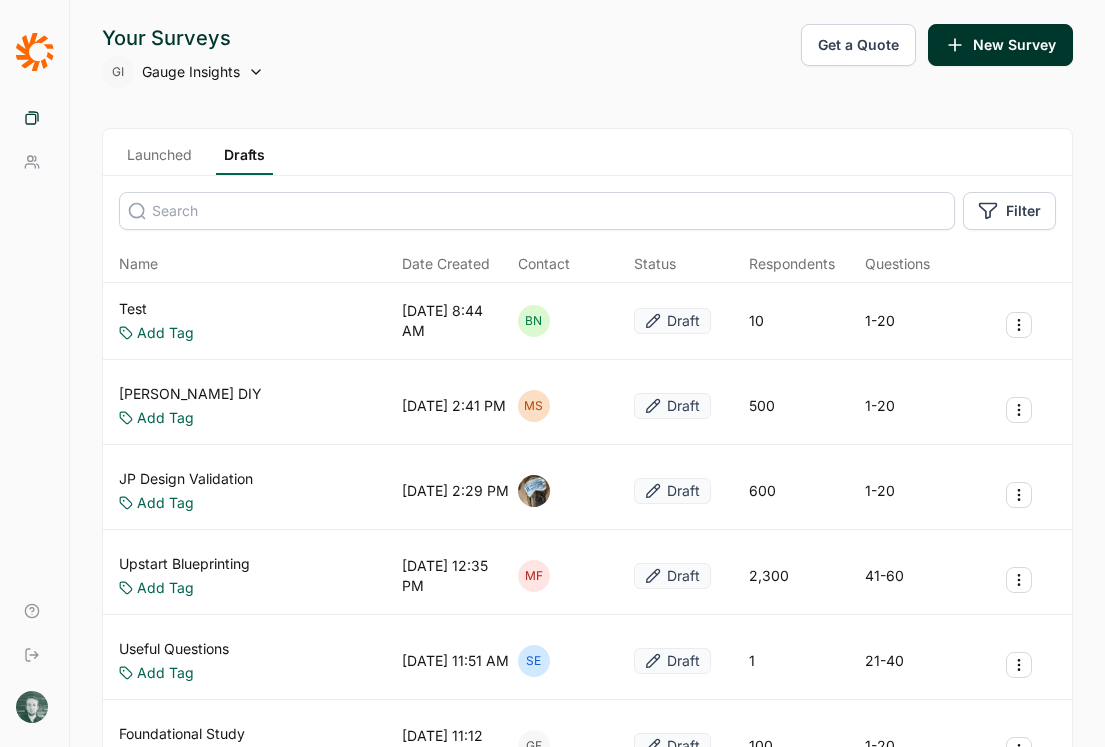 click on "Launched" at bounding box center [159, 160] 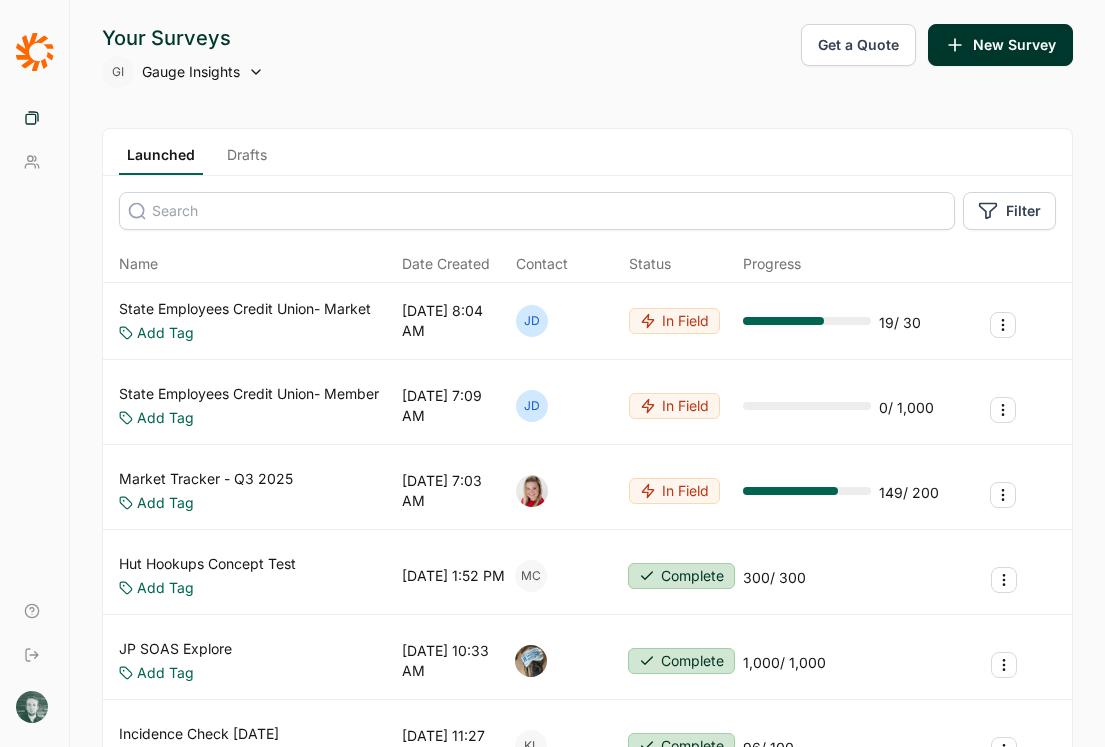 click on "Launched Drafts" at bounding box center [587, 152] 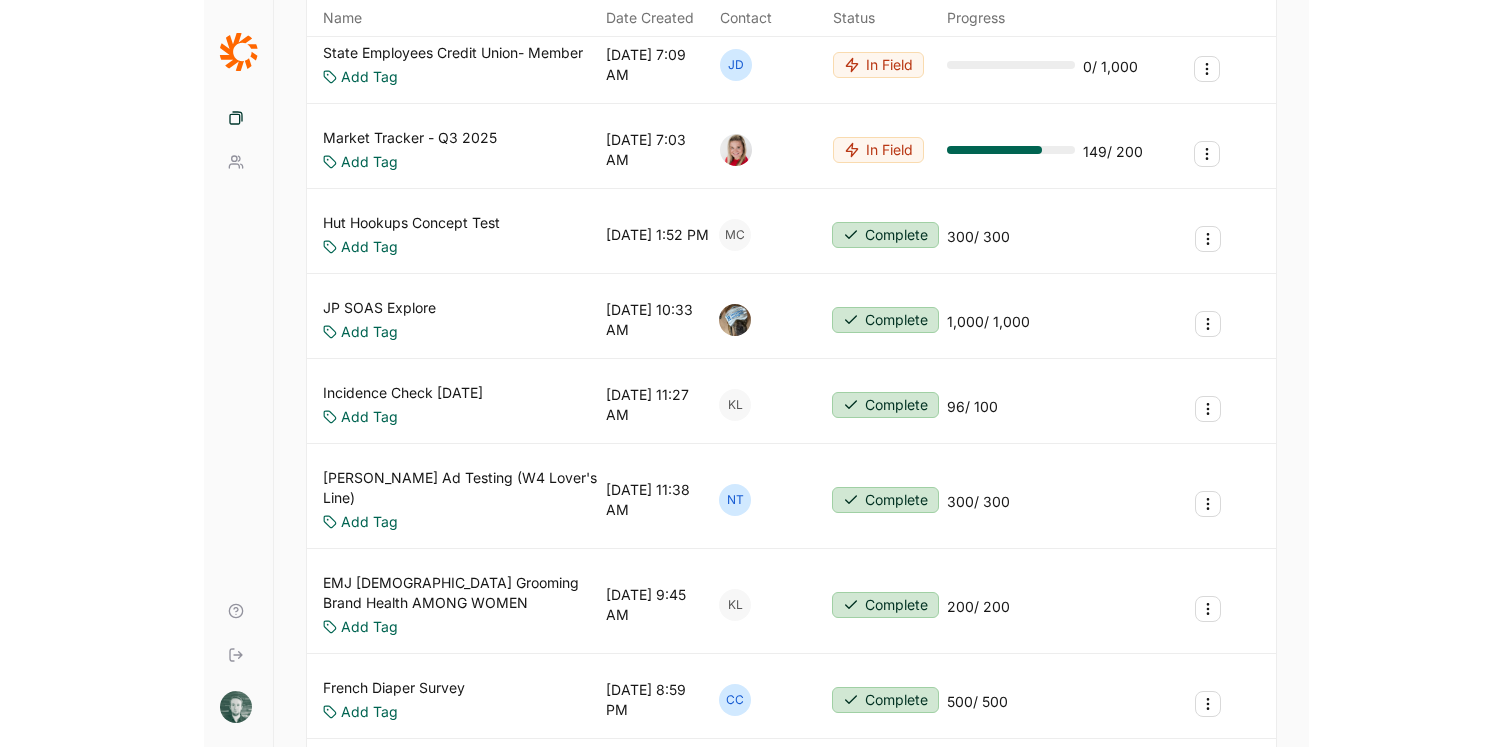 scroll, scrollTop: 0, scrollLeft: 0, axis: both 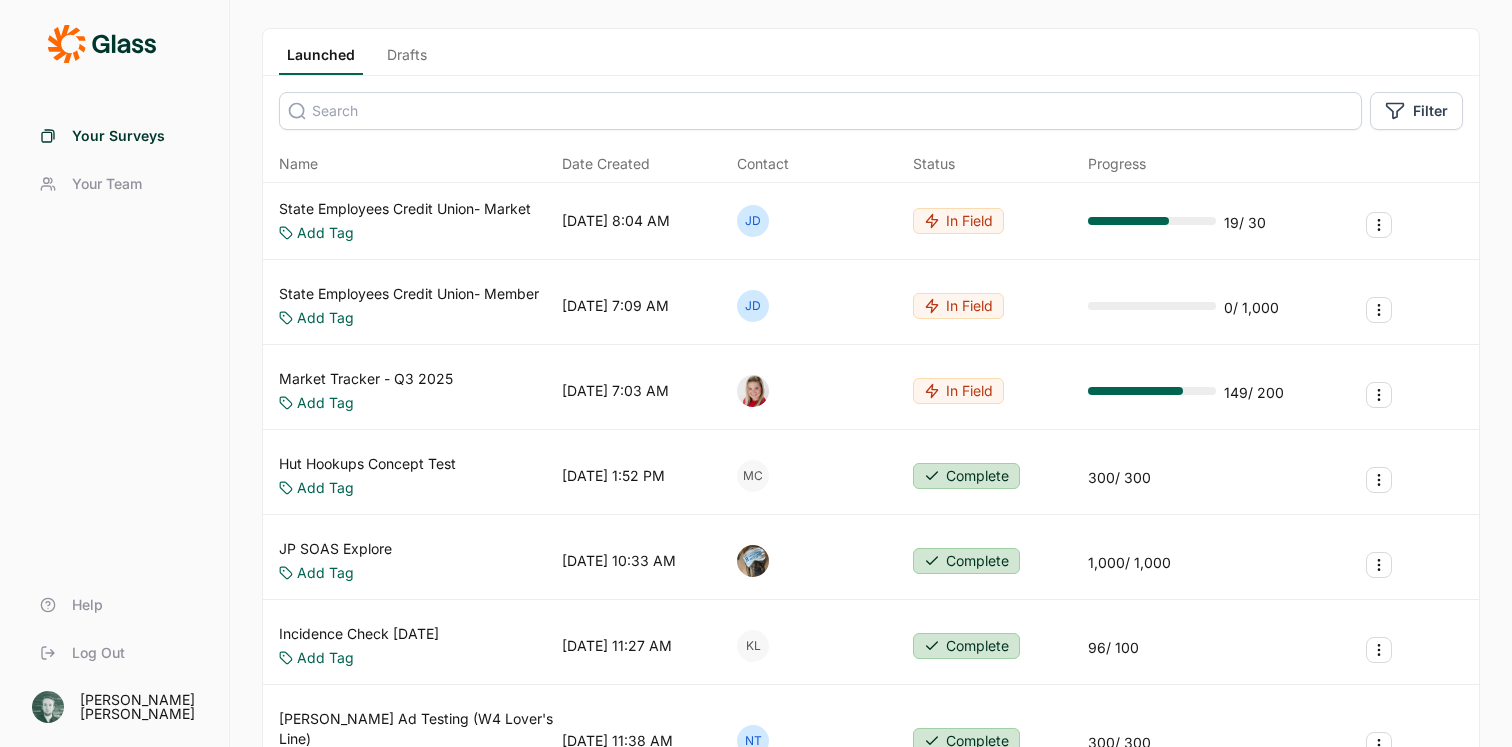 click on "Hut Hookups Concept Test" at bounding box center (367, 464) 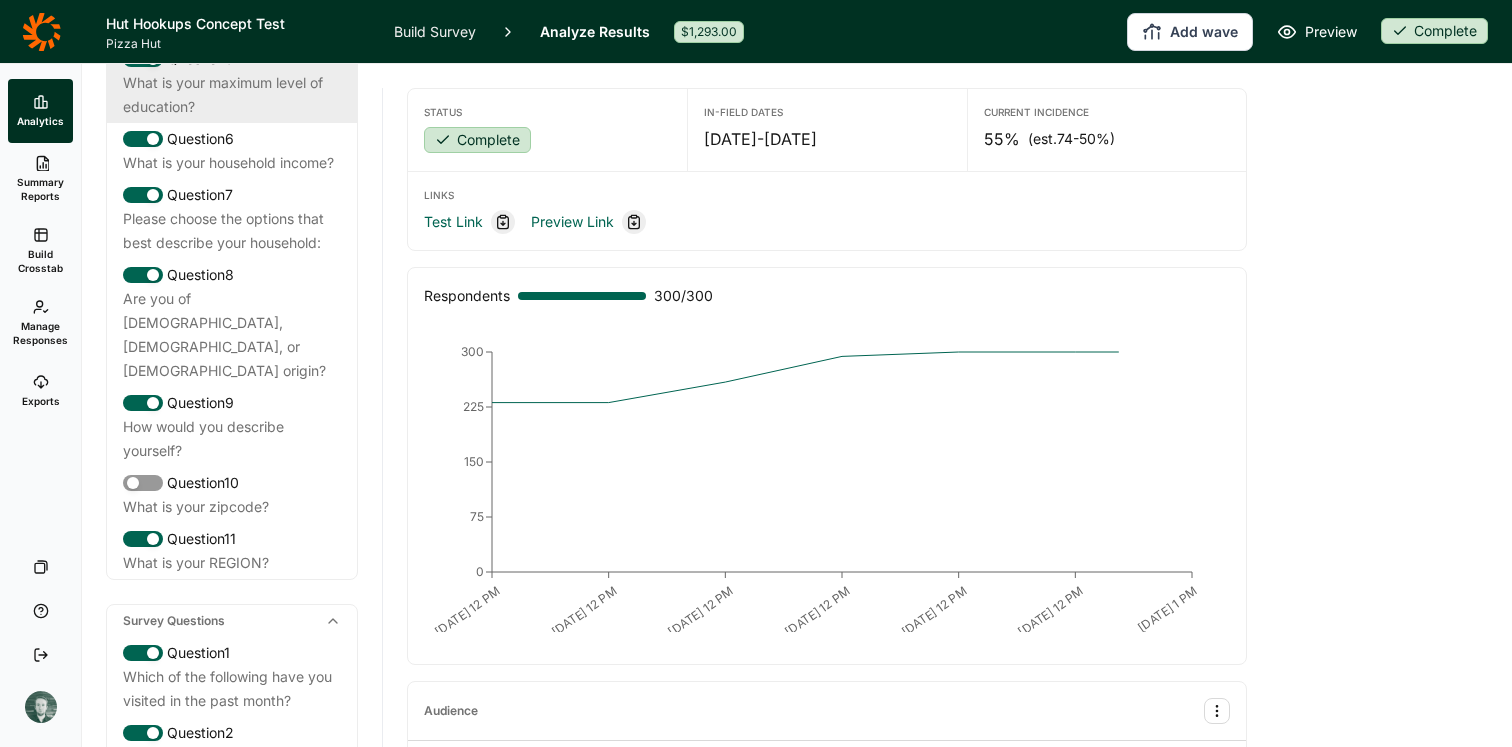 scroll, scrollTop: 0, scrollLeft: 0, axis: both 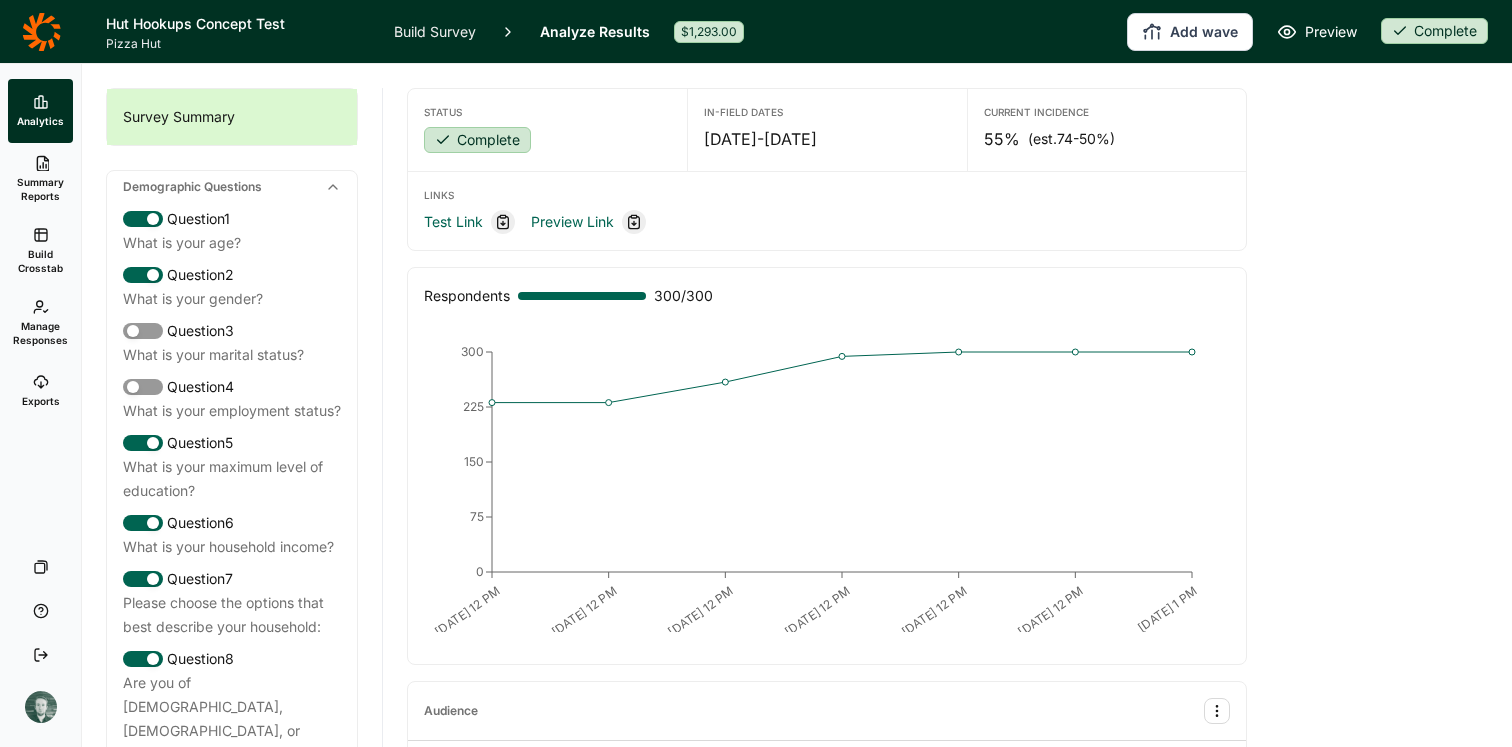 click 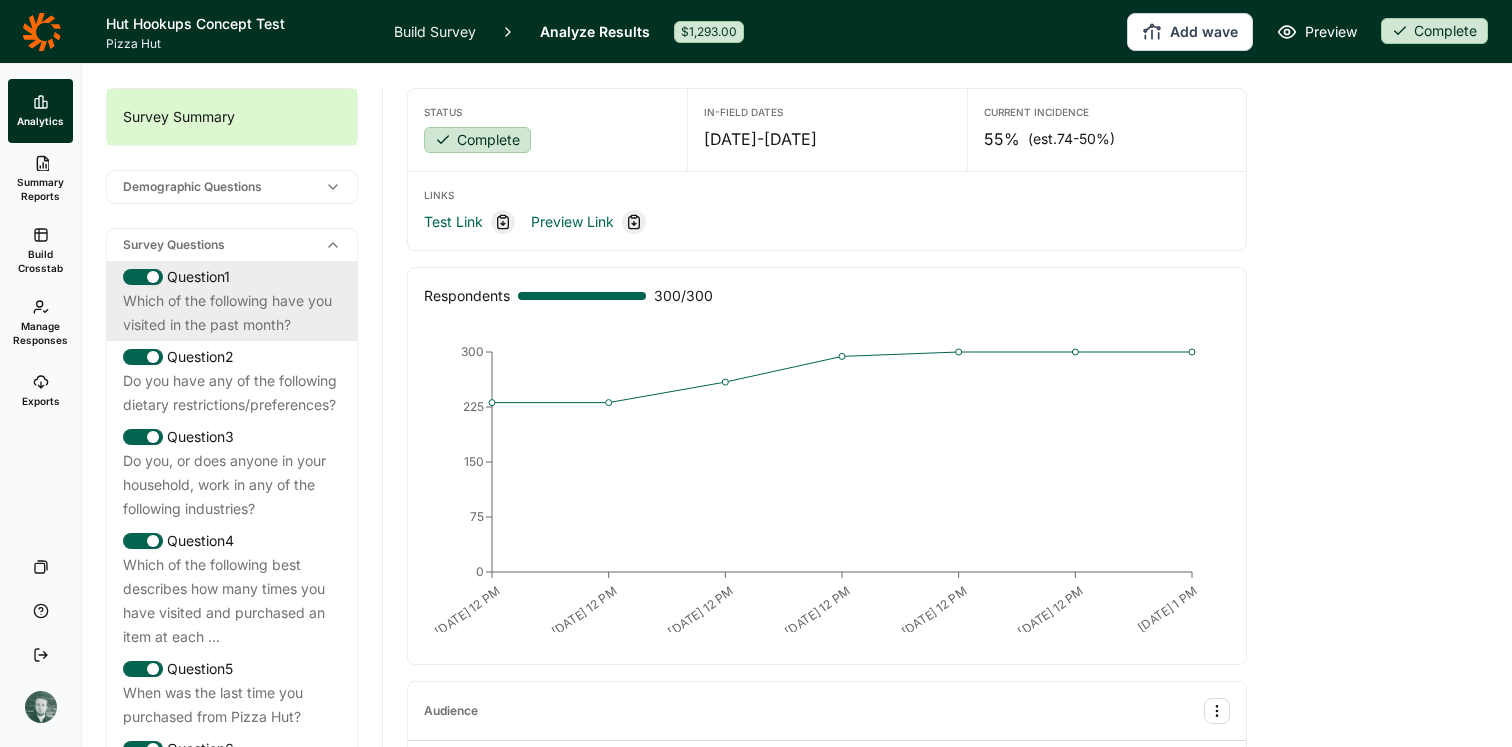 click on "Which of the following have you visited in the past month?" at bounding box center [232, 313] 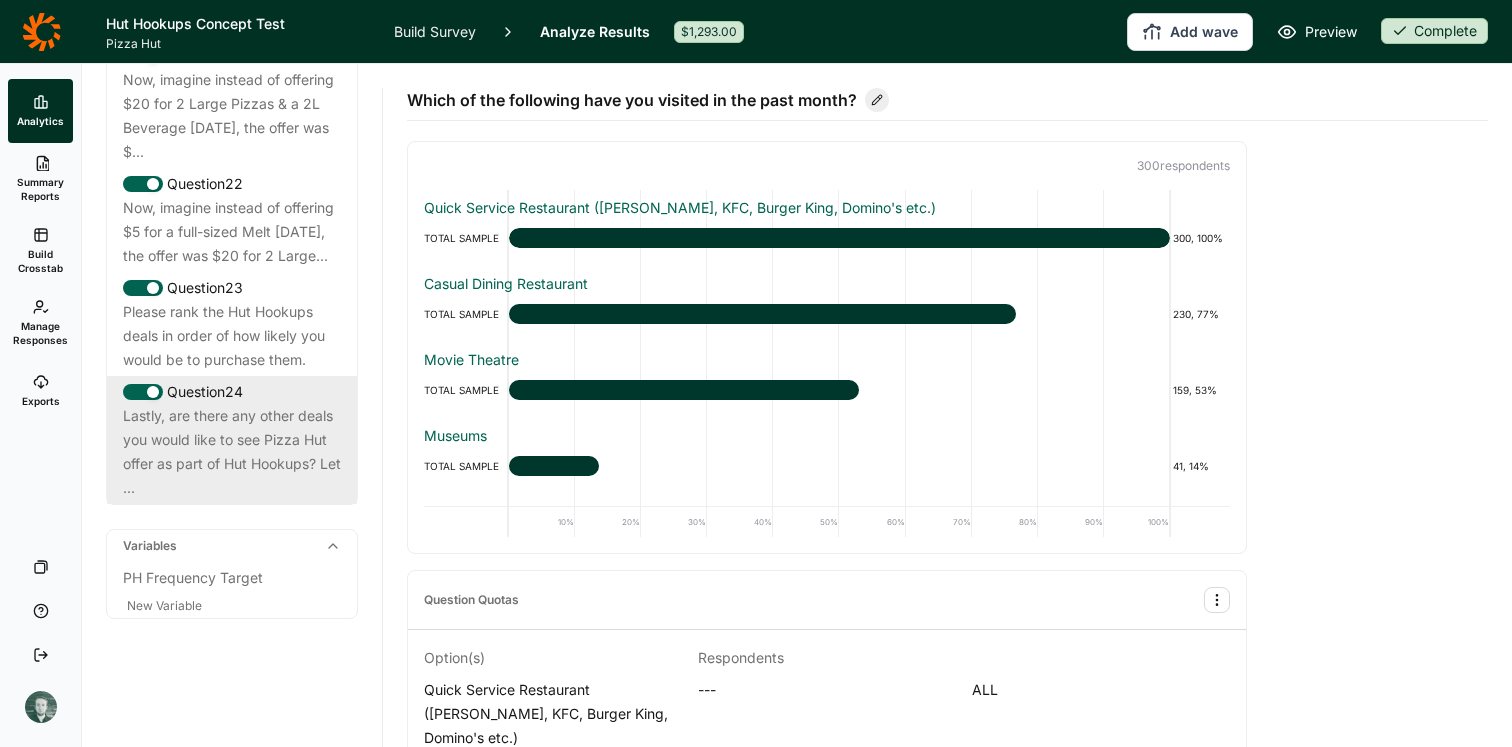 click on "Lastly, are there any other deals you would like to see Pizza Hut offer as part of Hut Hookups? Let ..." at bounding box center [232, 452] 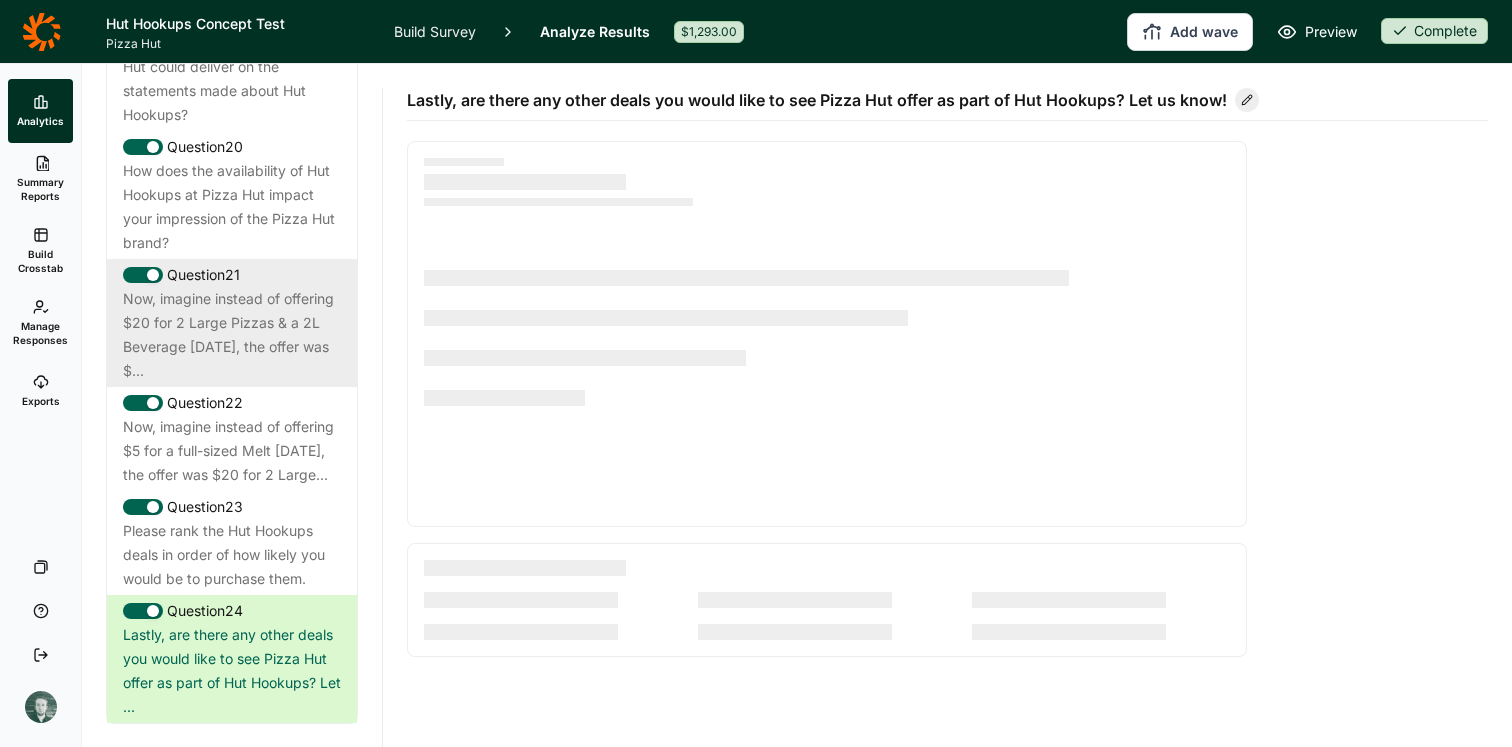 scroll, scrollTop: 2066, scrollLeft: 0, axis: vertical 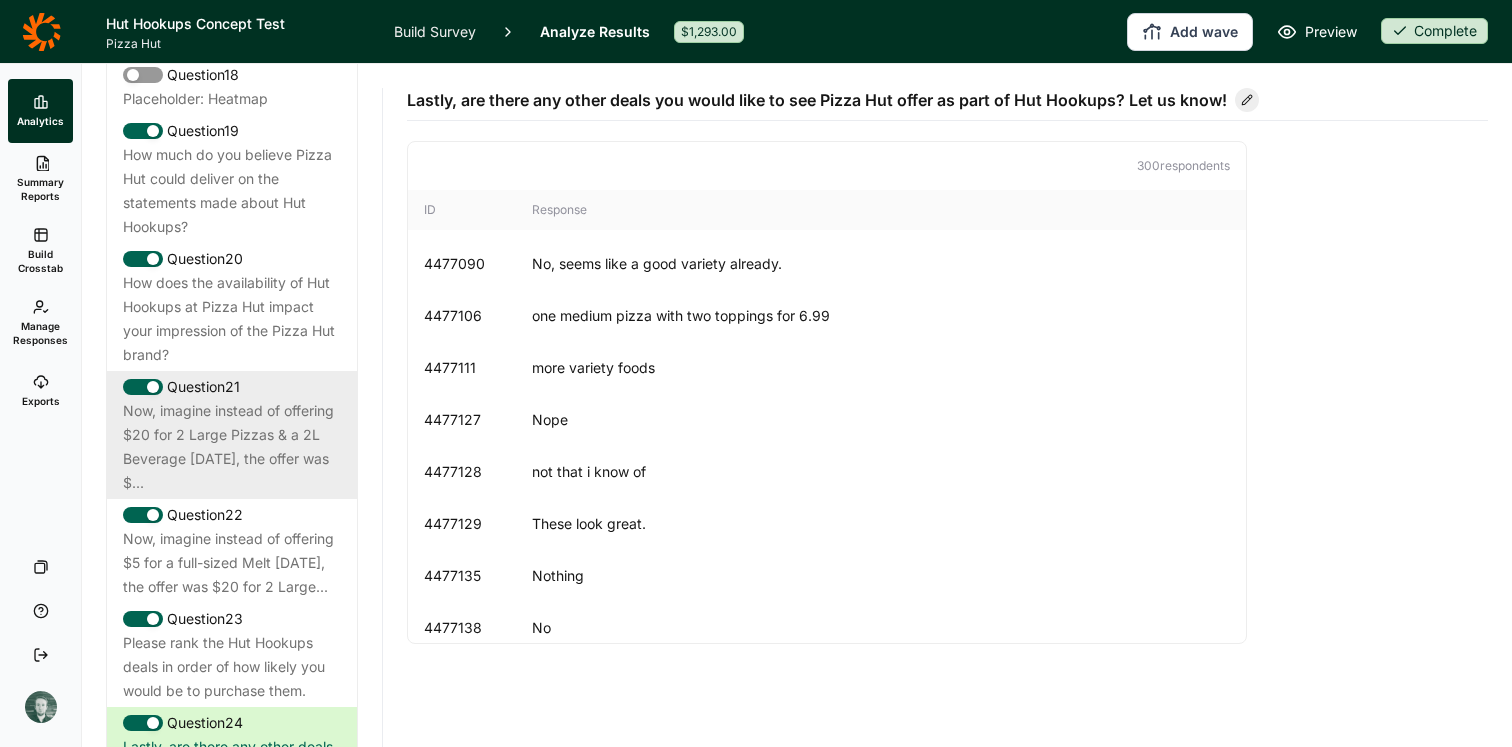click on "Now, imagine instead of offering $20 for 2 Large Pizzas & a 2L Beverage on Thursday, the offer was $..." at bounding box center (232, 447) 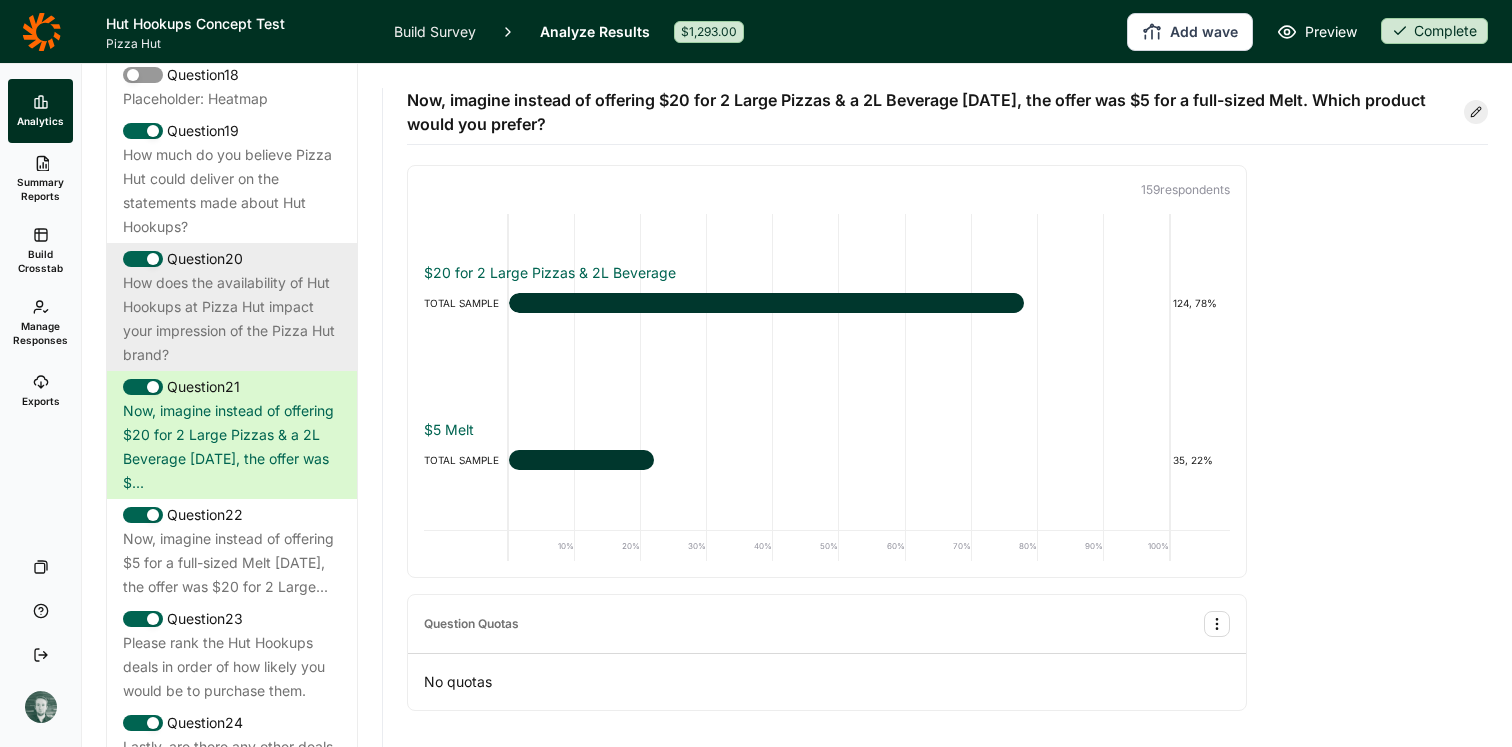 click on "How does the availability of Hut Hookups at Pizza Hut impact your impression of the Pizza Hut brand?" at bounding box center (232, 319) 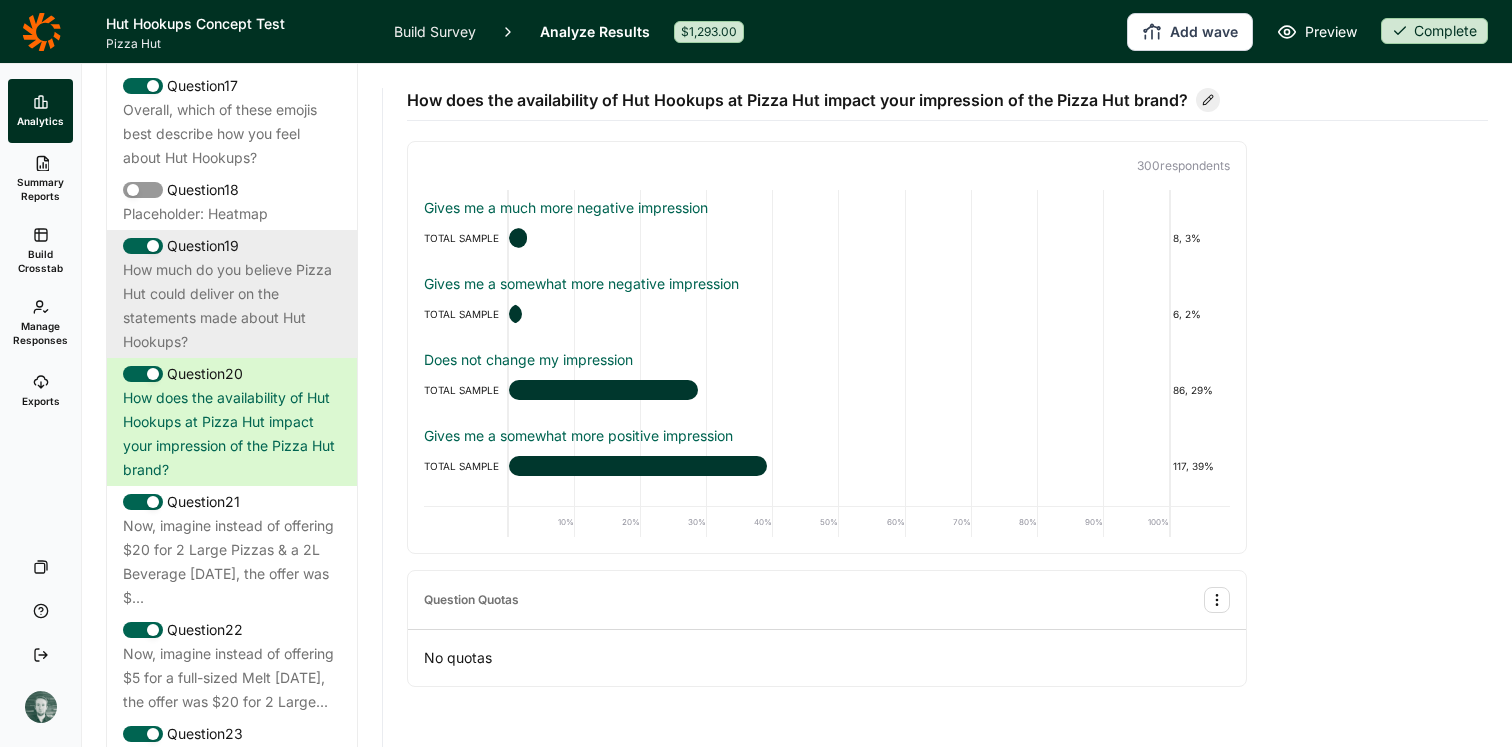 scroll, scrollTop: 1864, scrollLeft: 0, axis: vertical 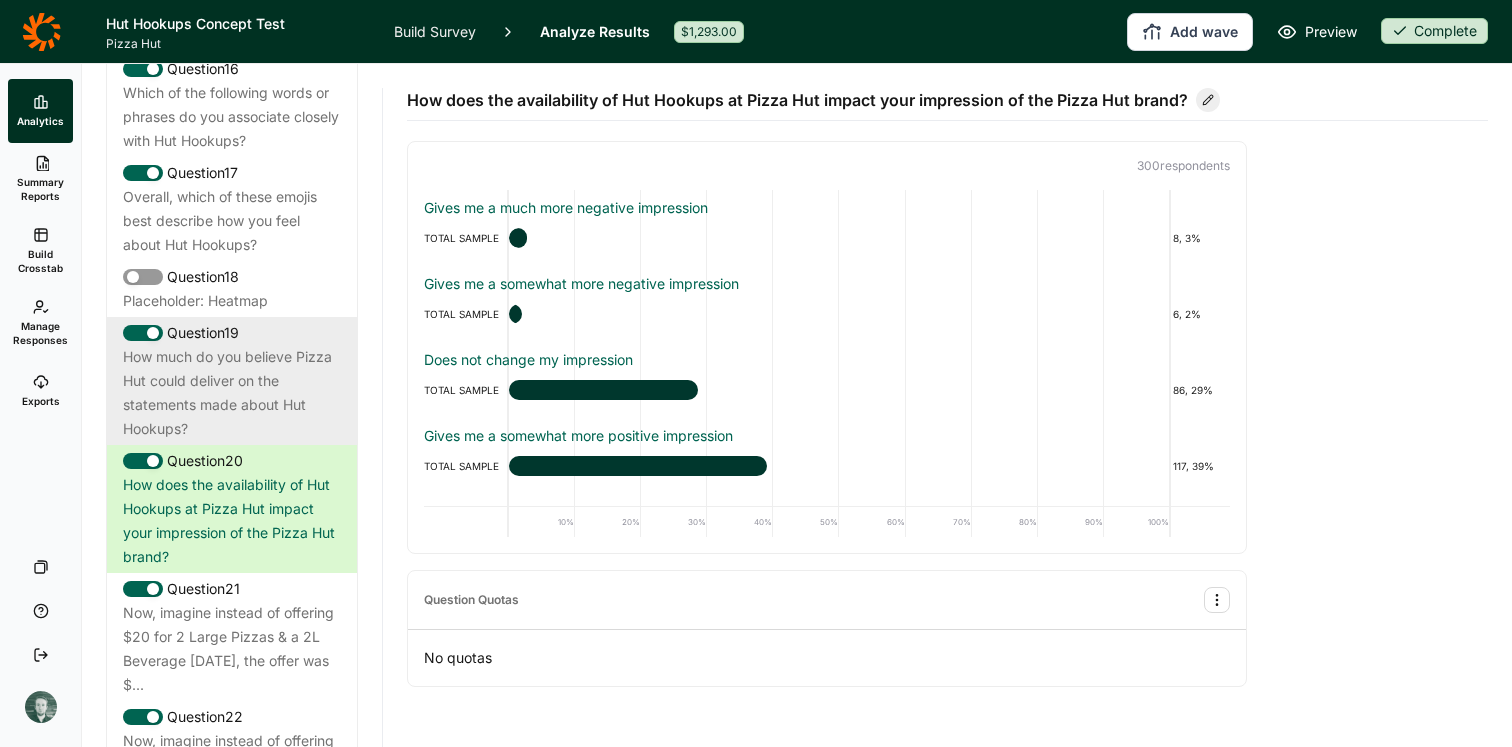 click on "How much do you believe Pizza Hut could deliver on the statements made about Hut Hookups?" at bounding box center (232, 393) 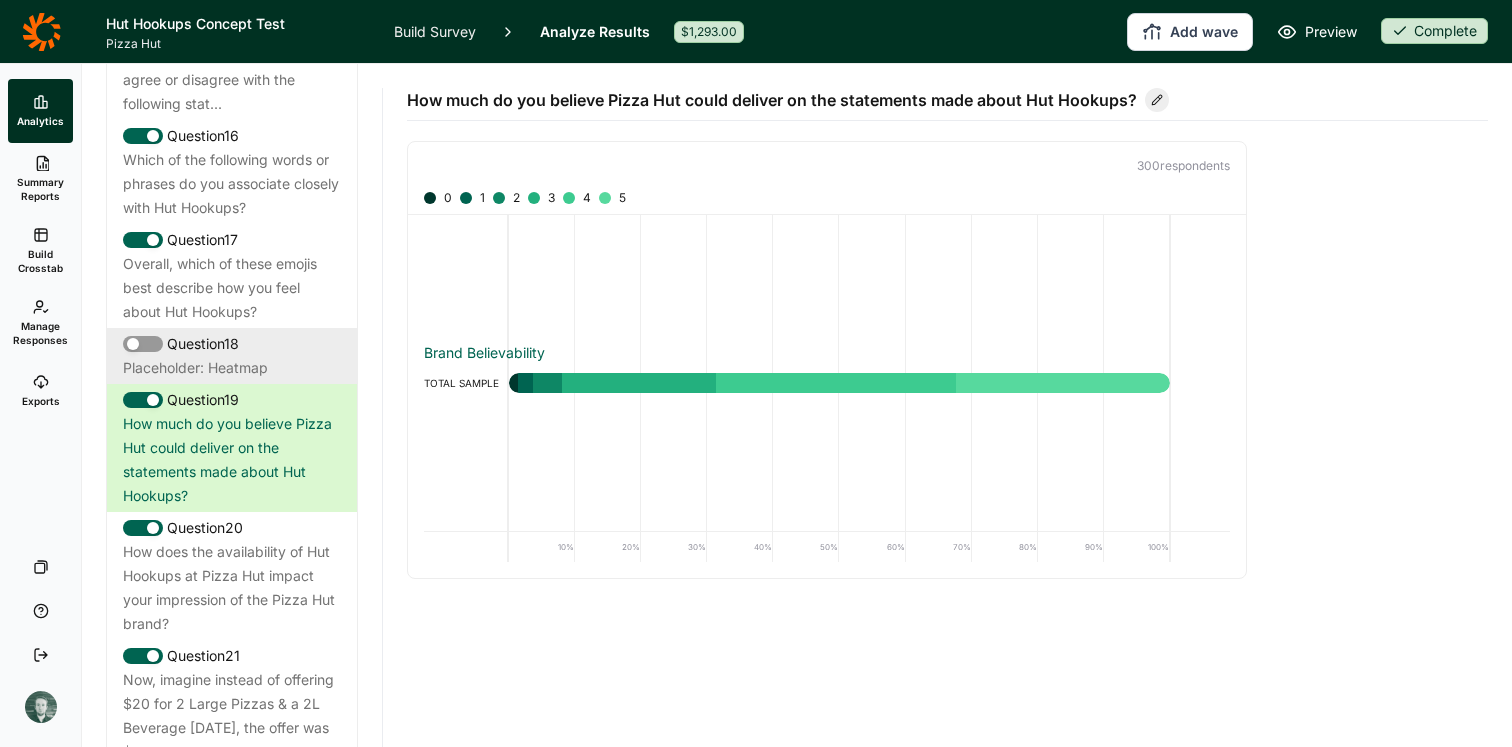 scroll, scrollTop: 1732, scrollLeft: 0, axis: vertical 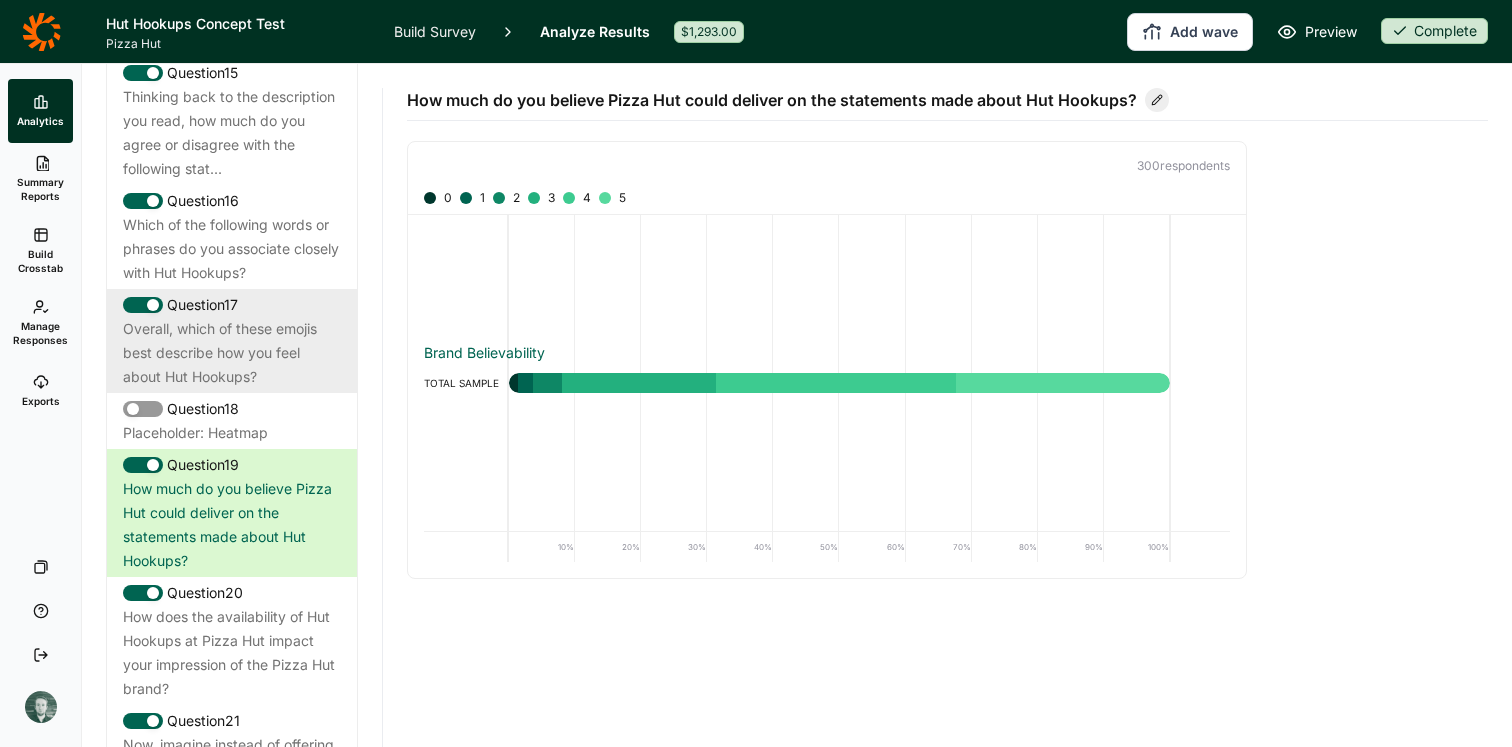 click on "Overall, which of these emojis best describe how you feel about Hut Hookups?" at bounding box center (232, 353) 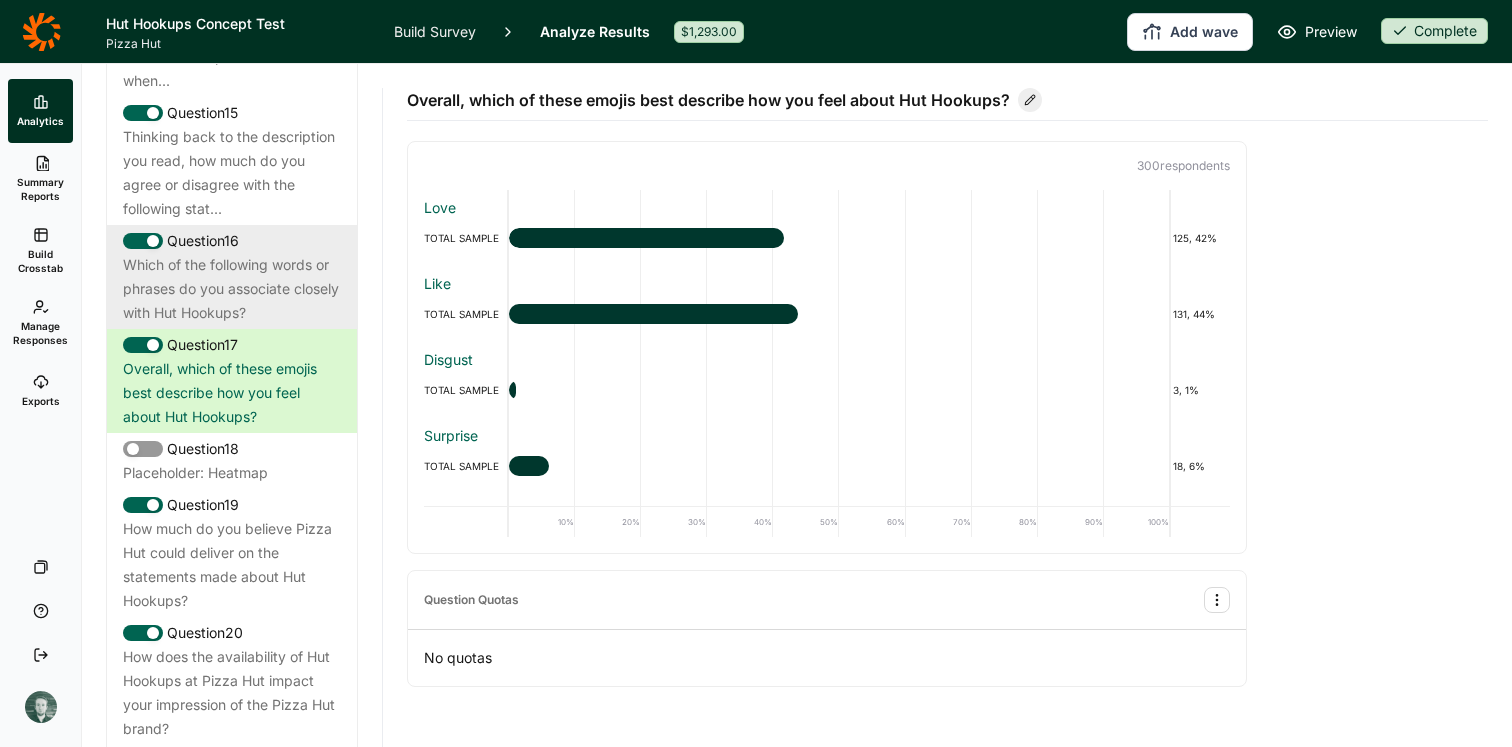 click on "Which of the following words or phrases do you associate closely with Hut Hookups?" at bounding box center (232, 289) 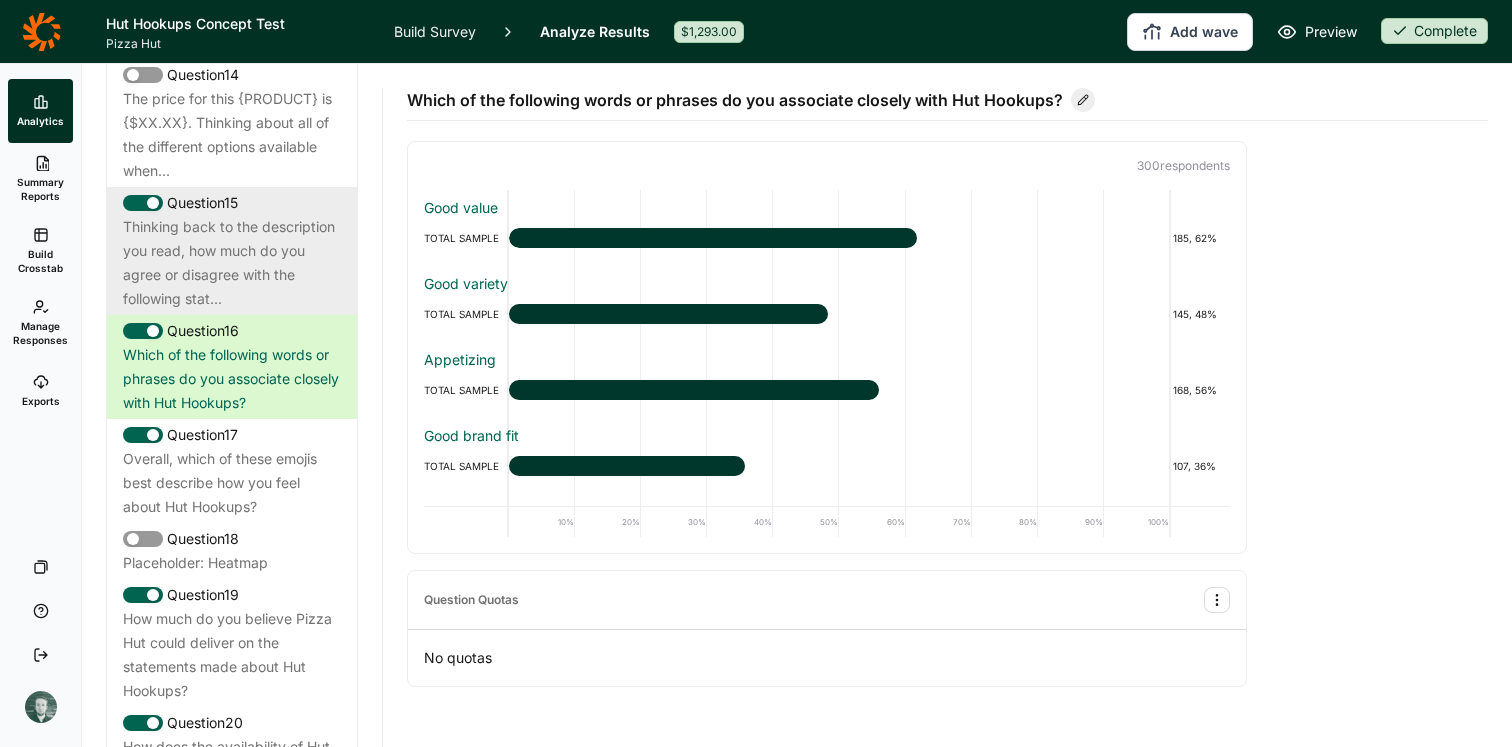 click on "Thinking back to the description you read, how much do you agree or disagree with the following stat..." at bounding box center [232, 263] 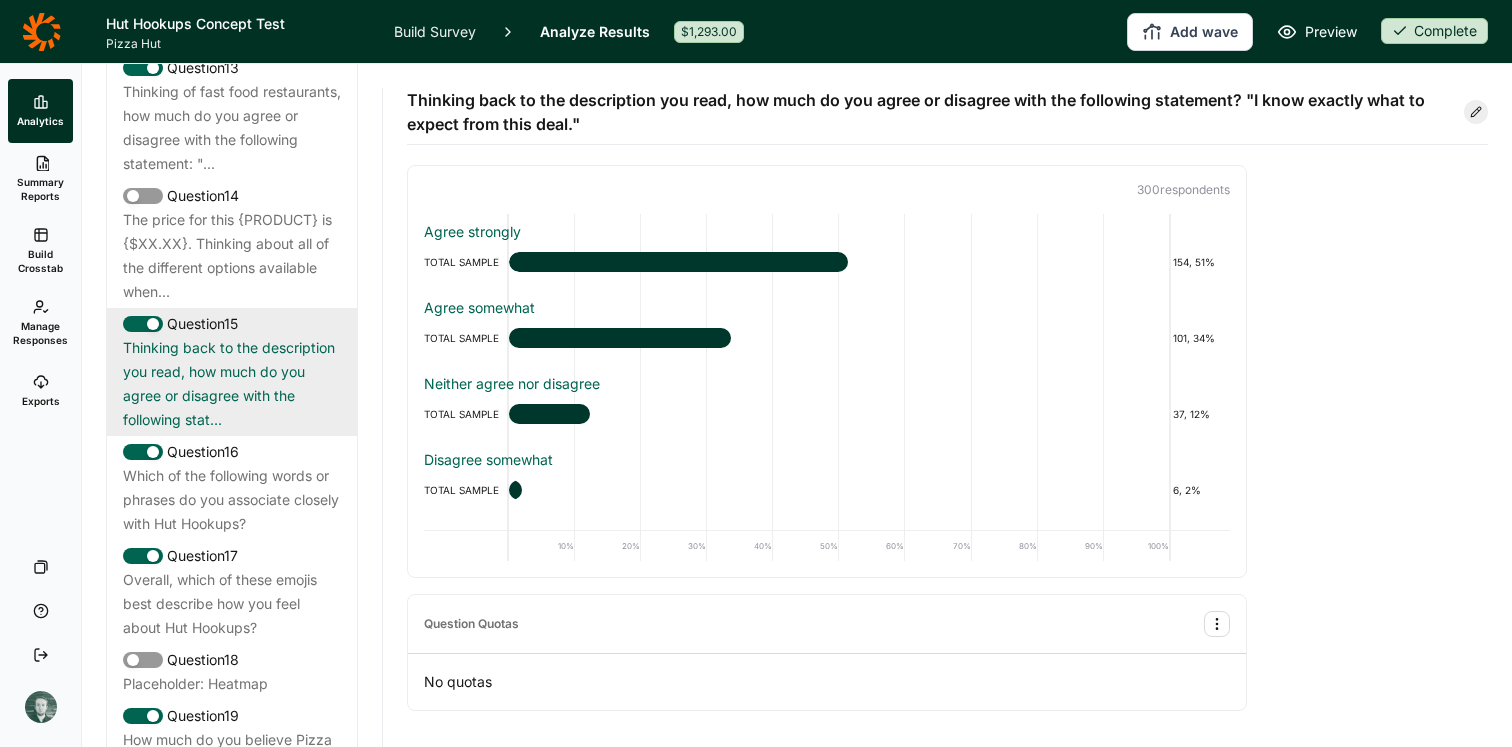 scroll, scrollTop: 1420, scrollLeft: 0, axis: vertical 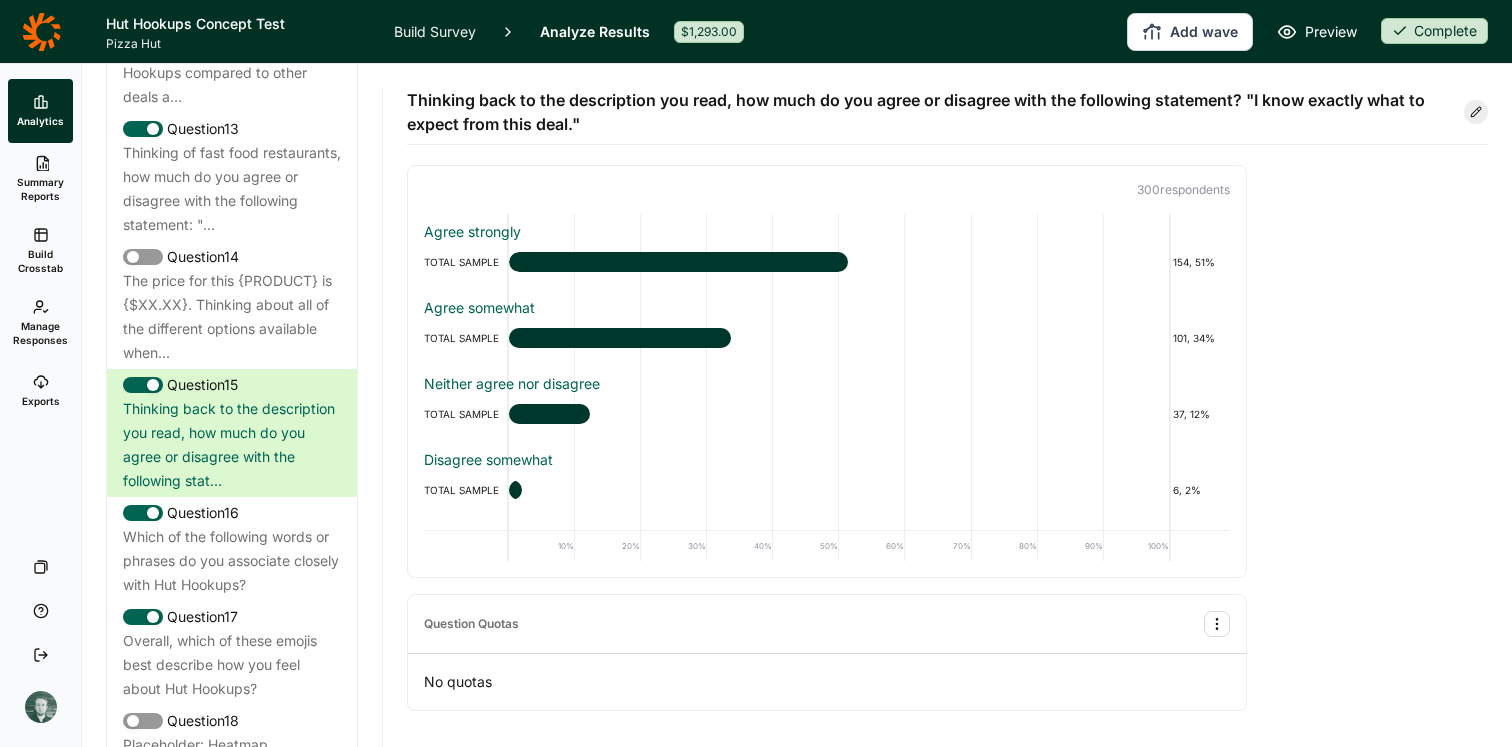 click 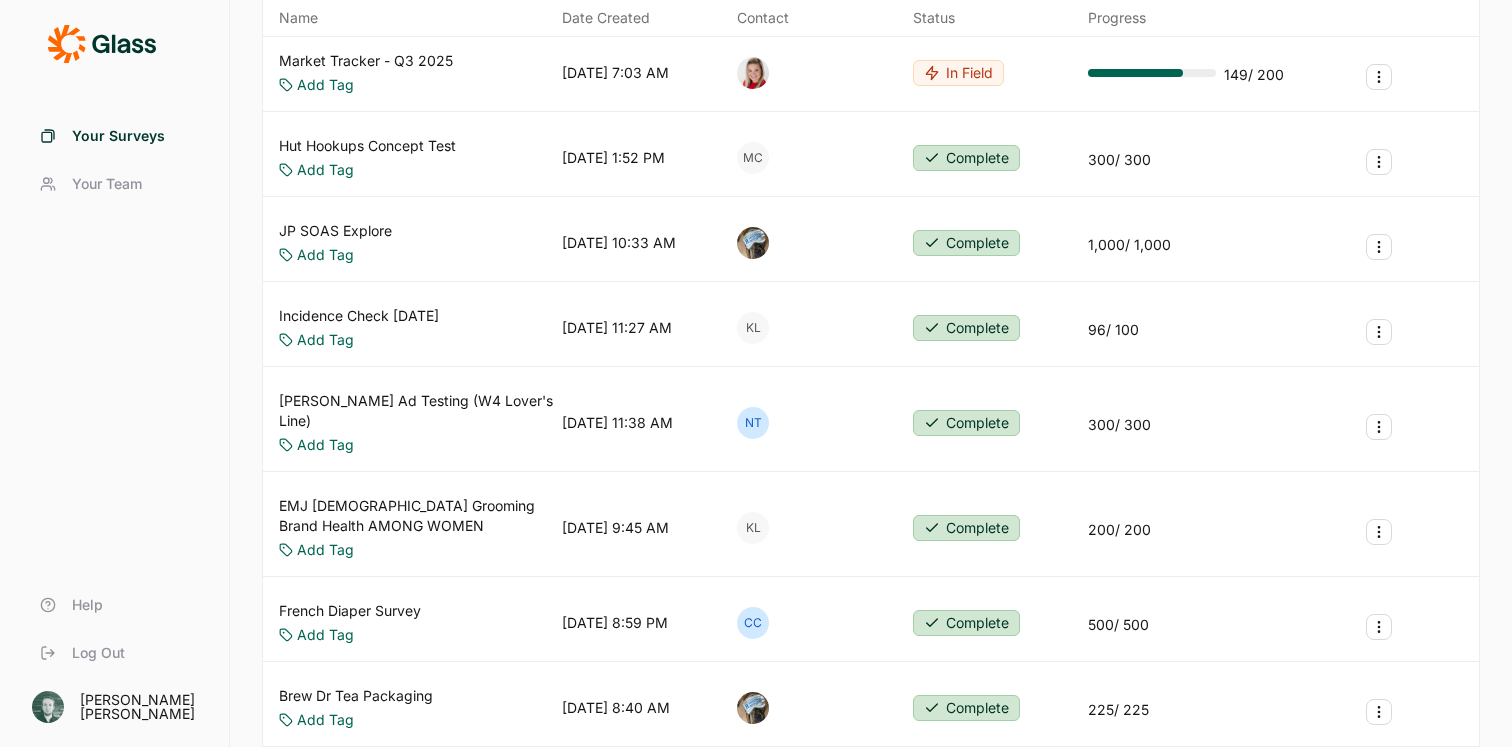 scroll, scrollTop: 0, scrollLeft: 0, axis: both 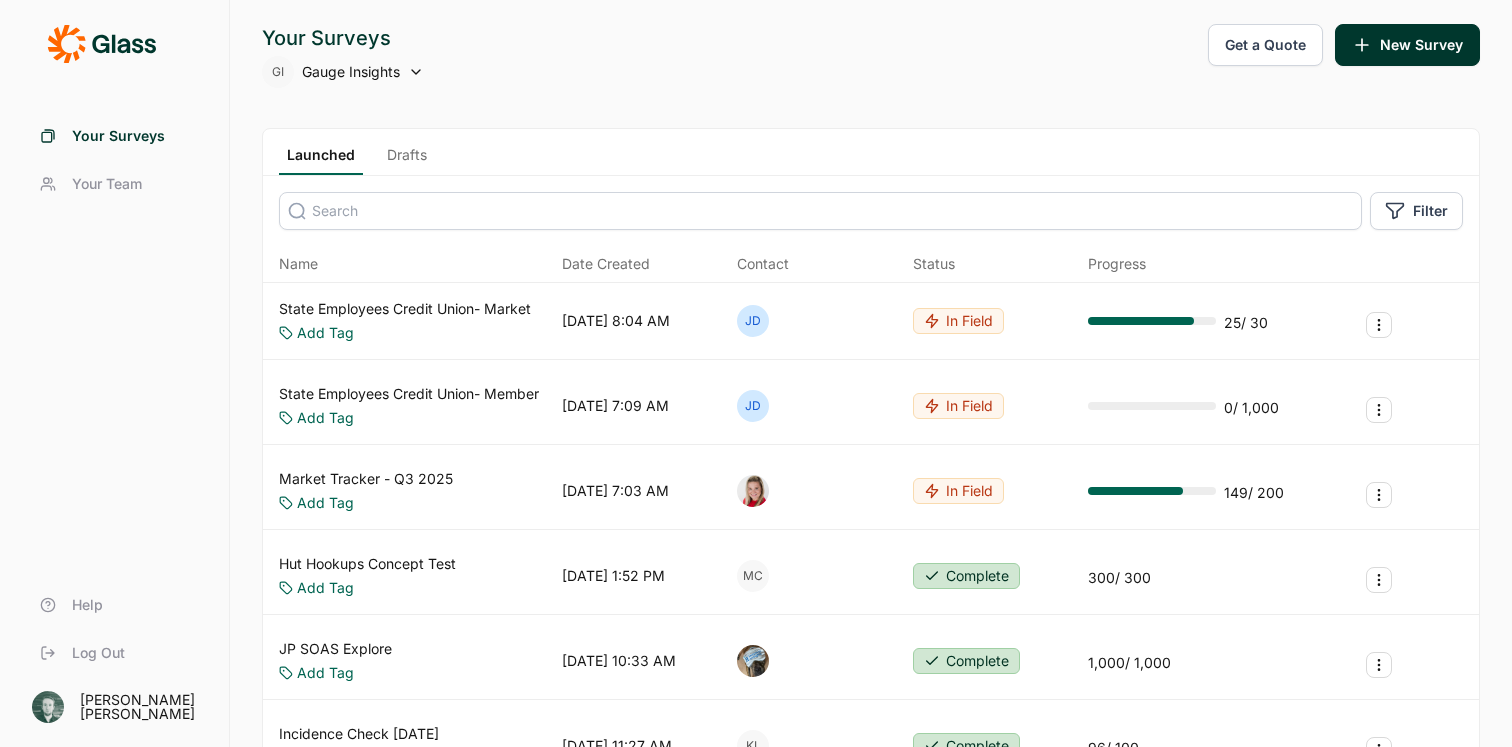 click 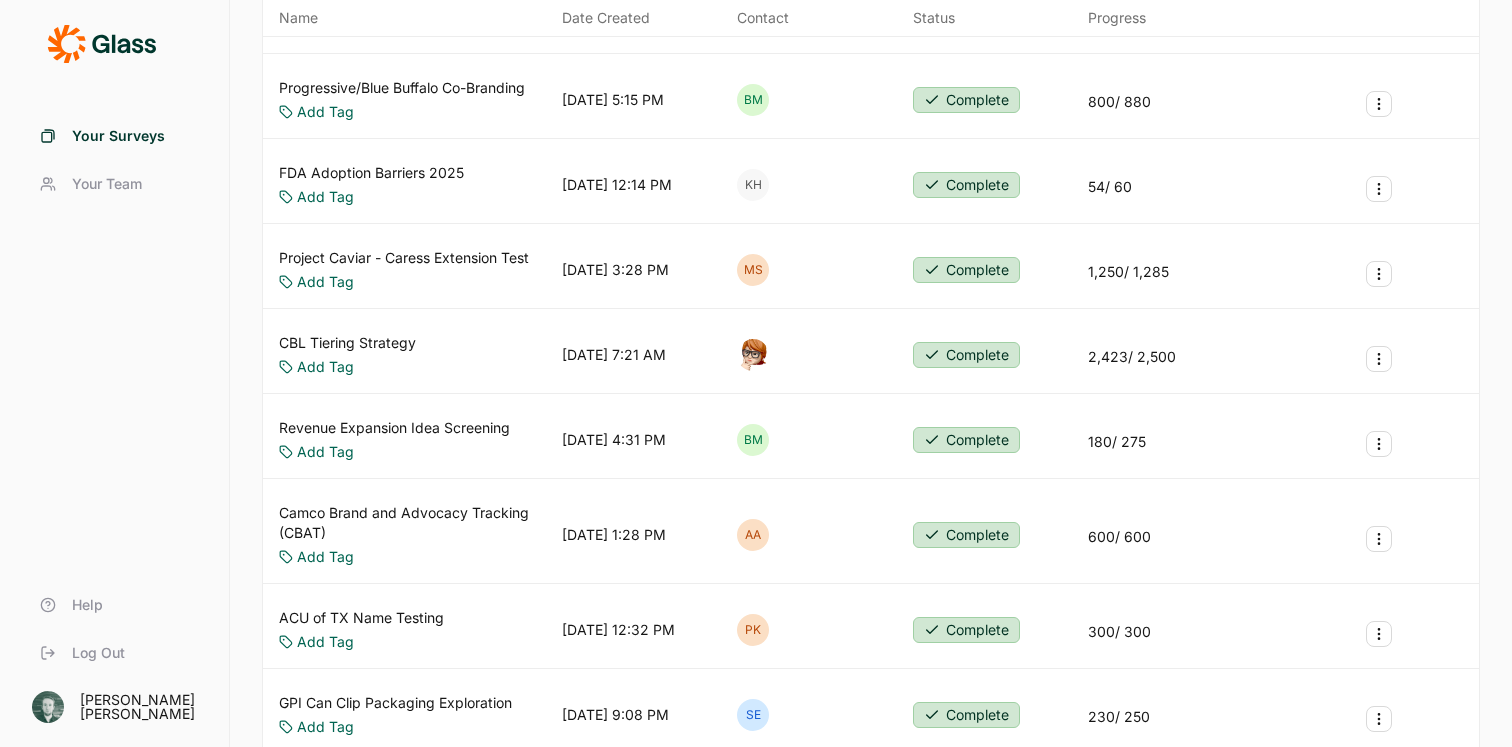 scroll, scrollTop: 0, scrollLeft: 0, axis: both 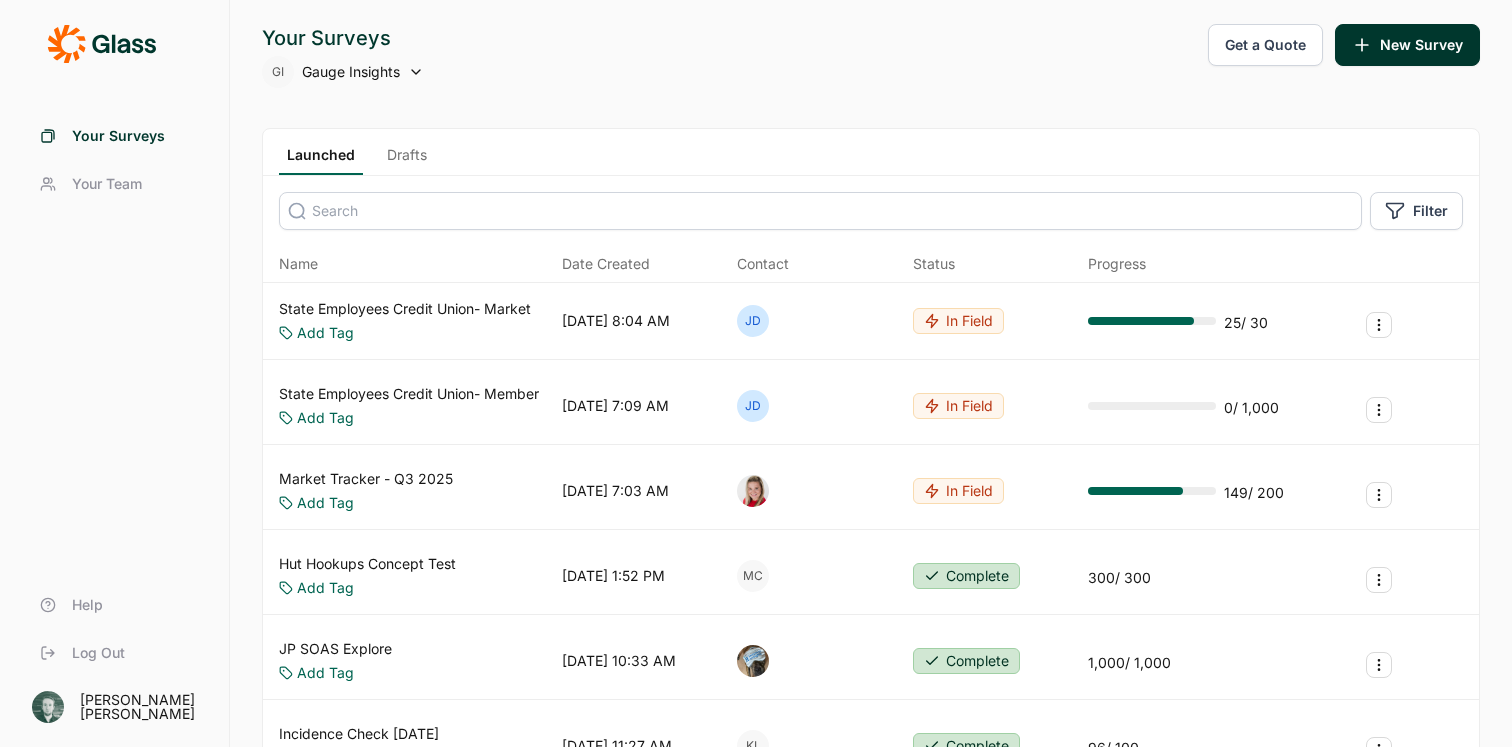 click on "Filter" at bounding box center (1430, 211) 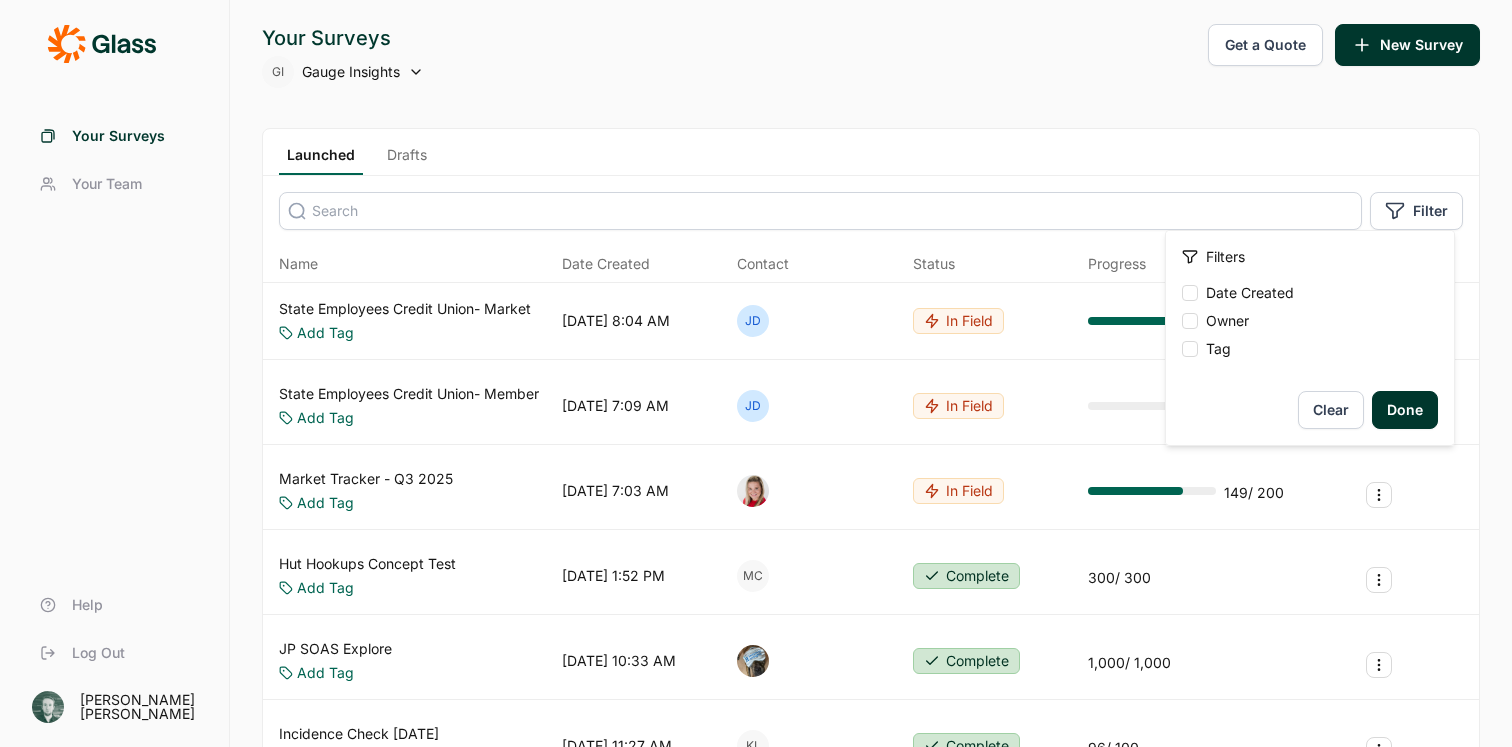 click on "Filter" at bounding box center (1430, 211) 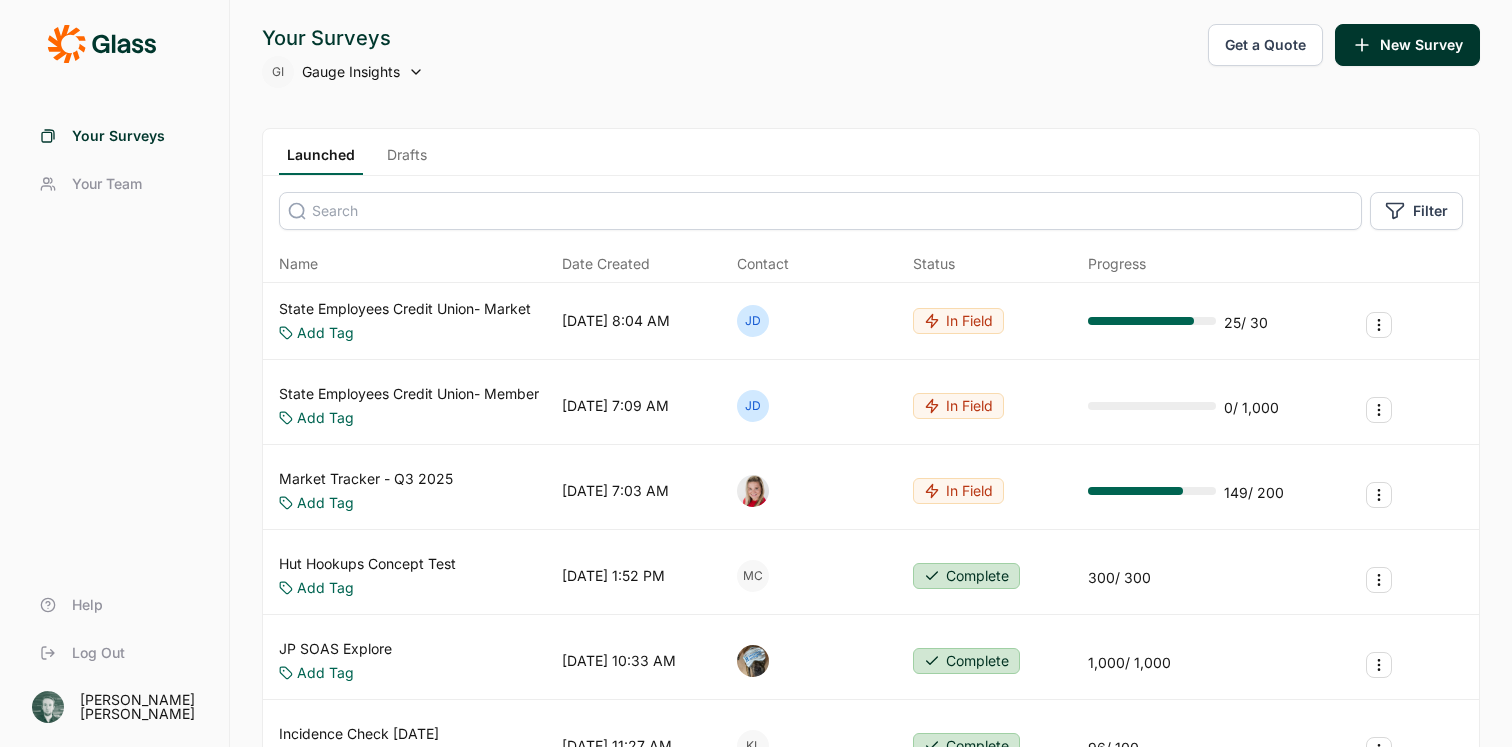 click on "Drafts" at bounding box center [407, 160] 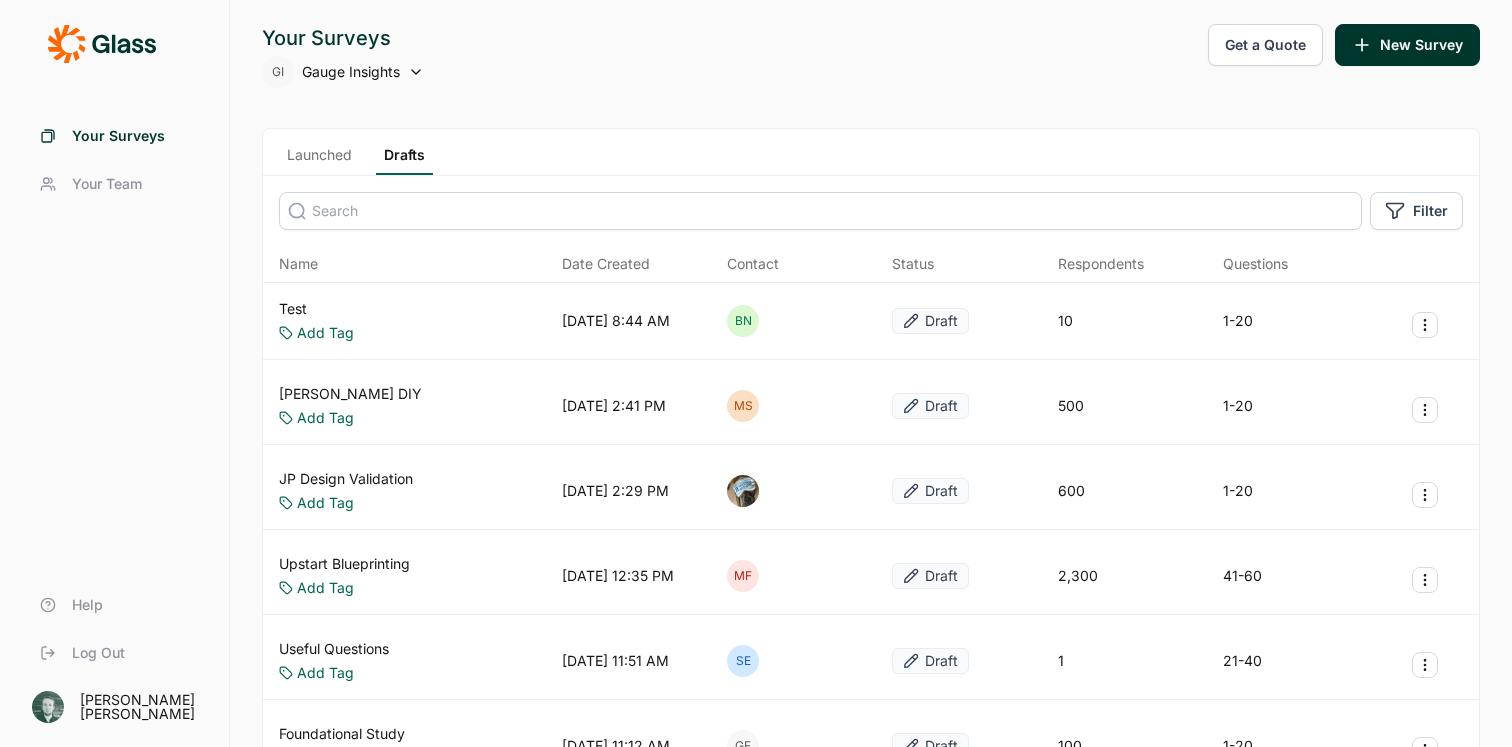 click on "Launched" at bounding box center [319, 160] 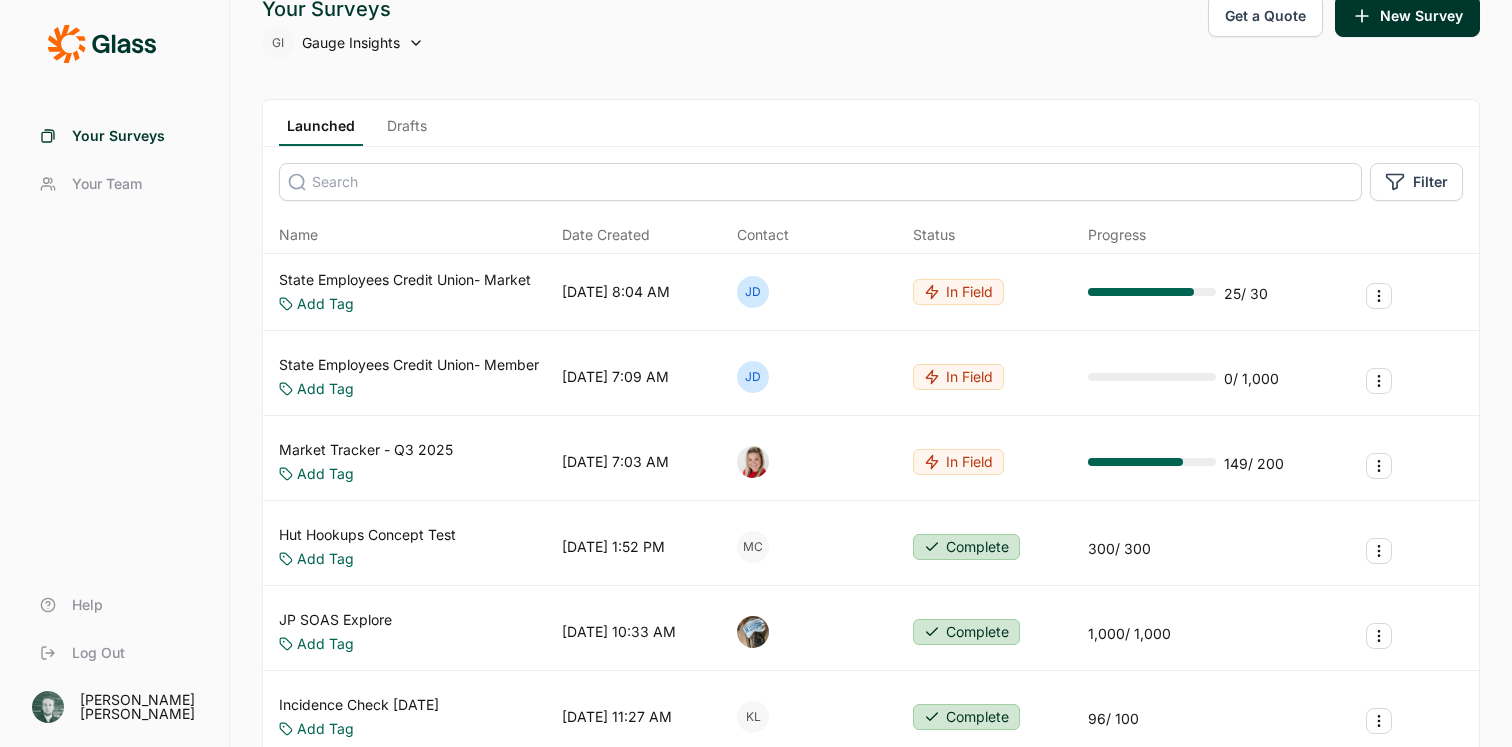 scroll, scrollTop: 0, scrollLeft: 0, axis: both 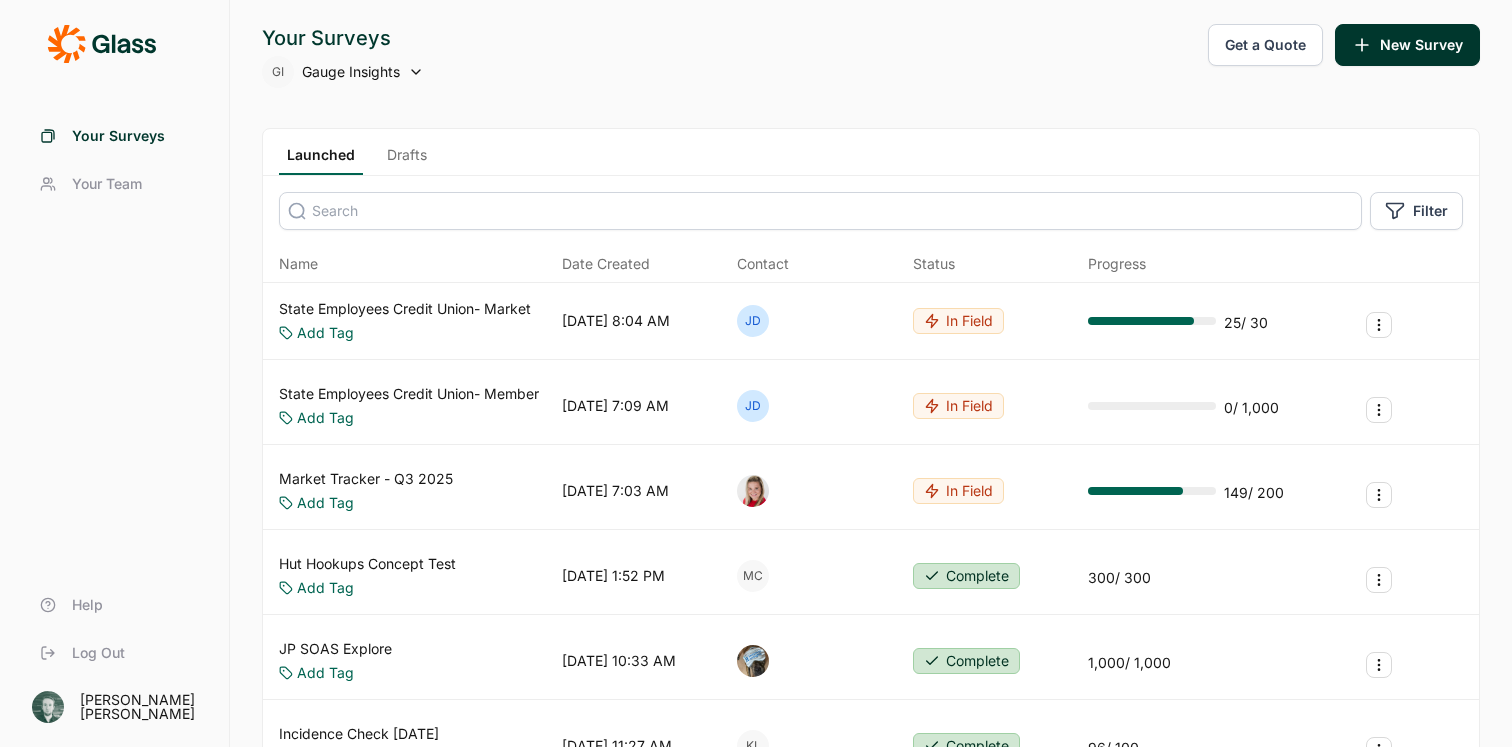click on "Drafts" at bounding box center (407, 160) 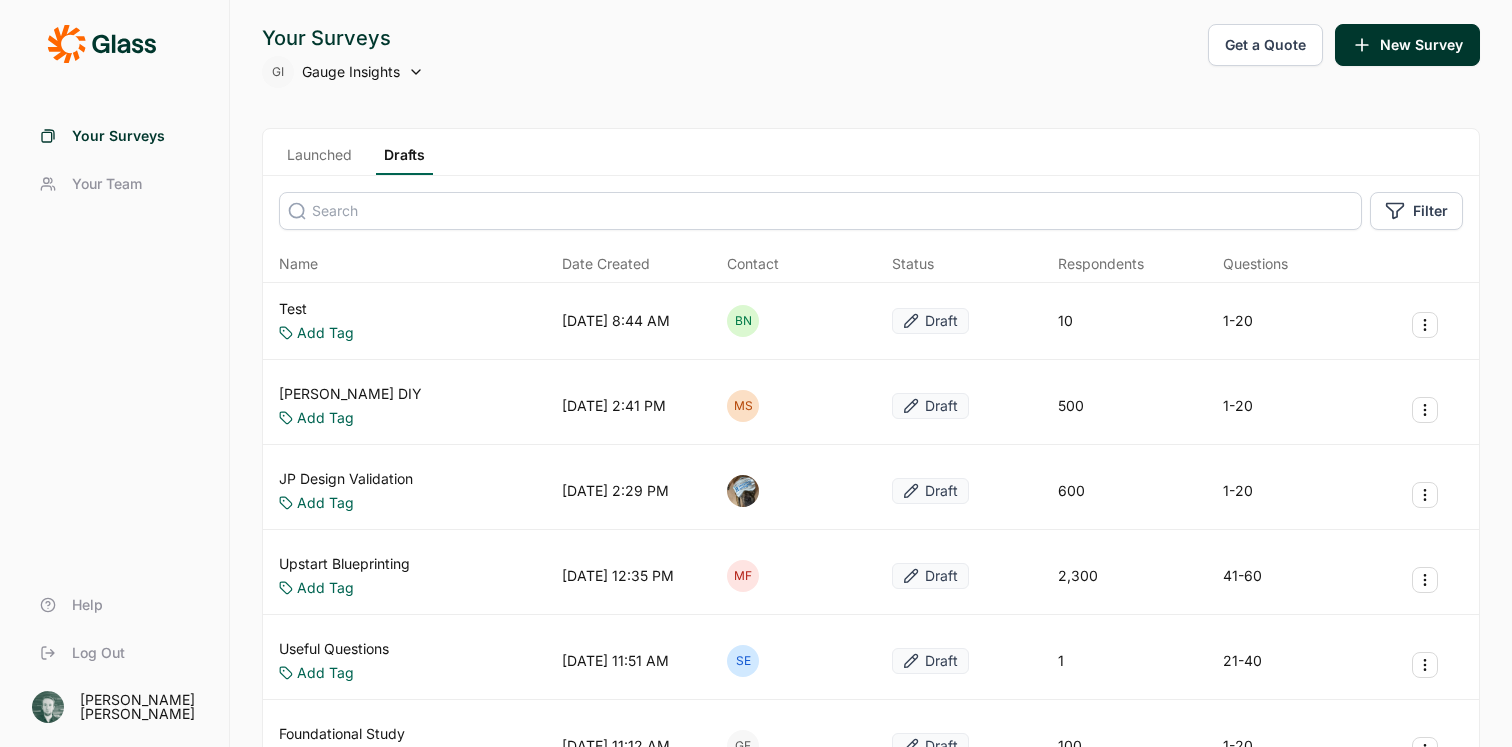 click on "Launched" at bounding box center [319, 160] 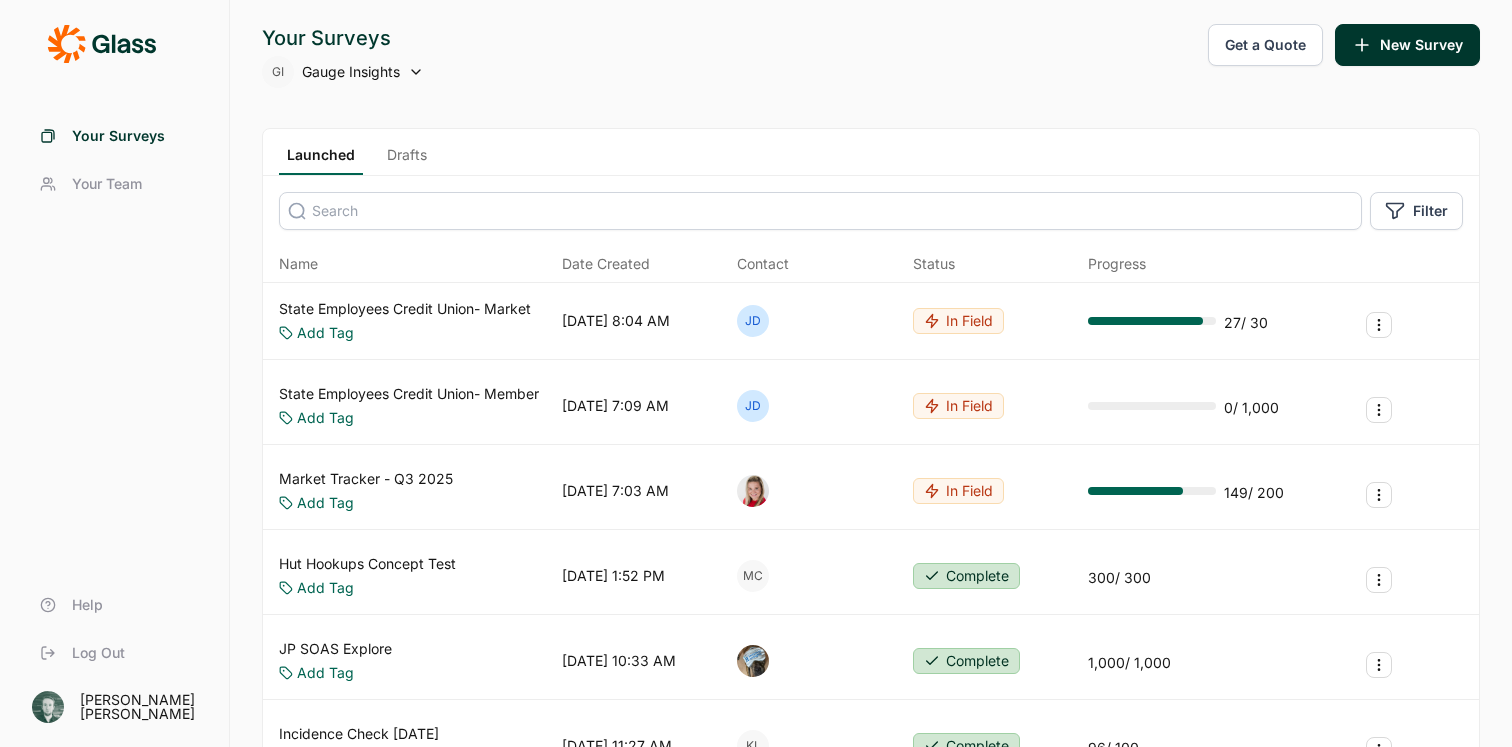 click on "Launched Drafts" at bounding box center (871, 152) 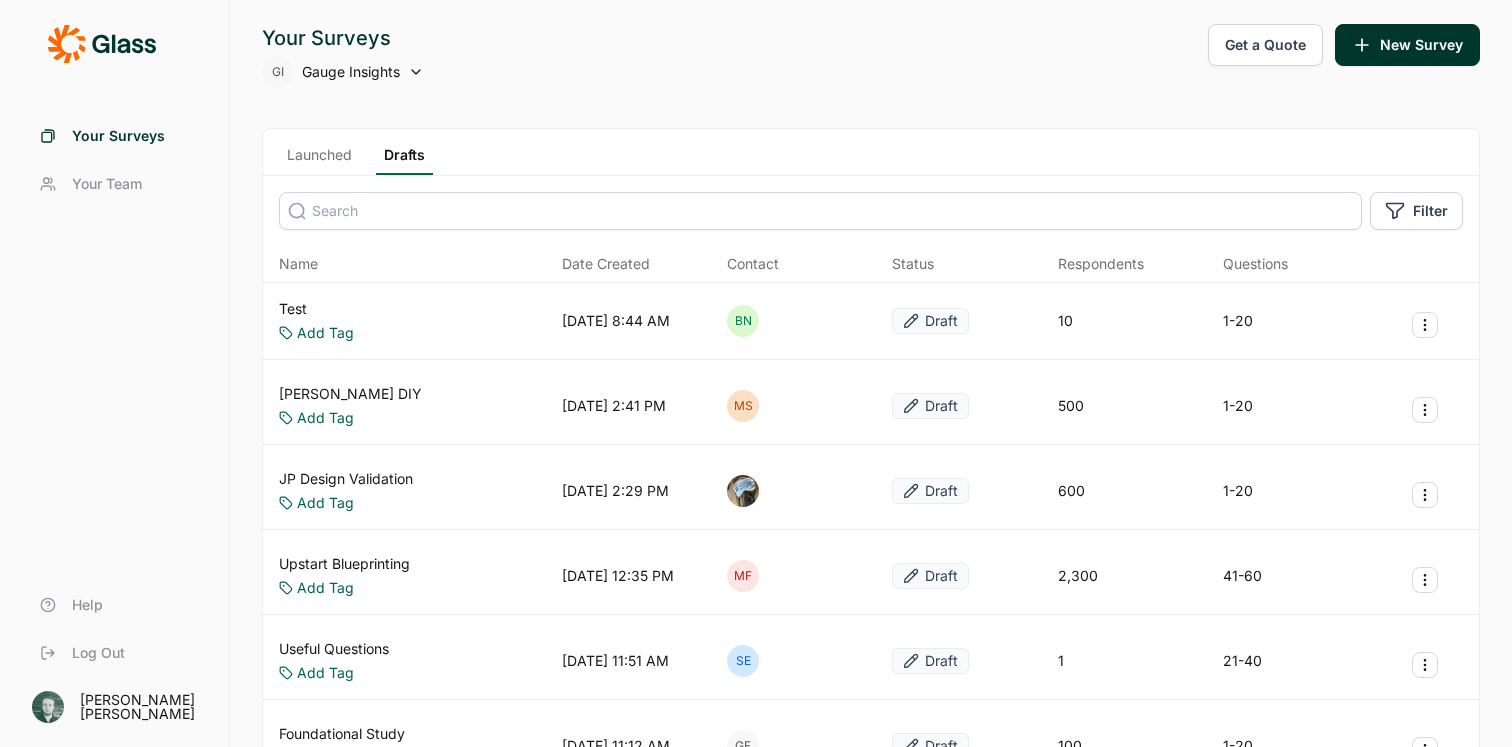 click on "Launched" at bounding box center (319, 160) 